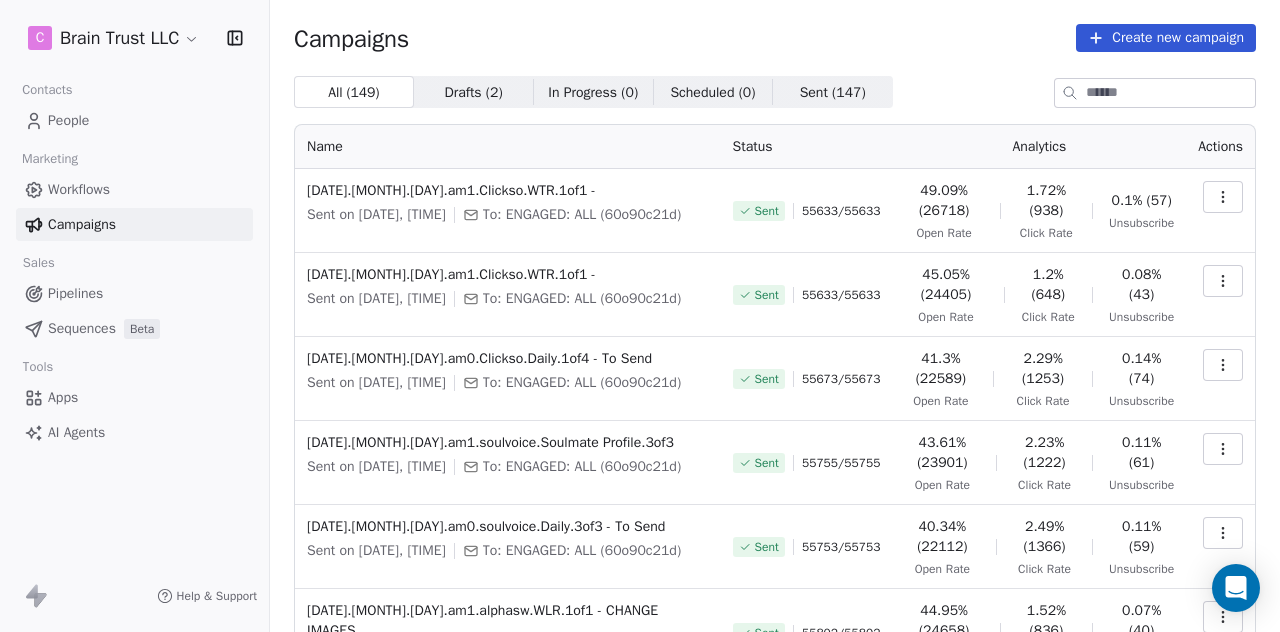 scroll, scrollTop: 0, scrollLeft: 0, axis: both 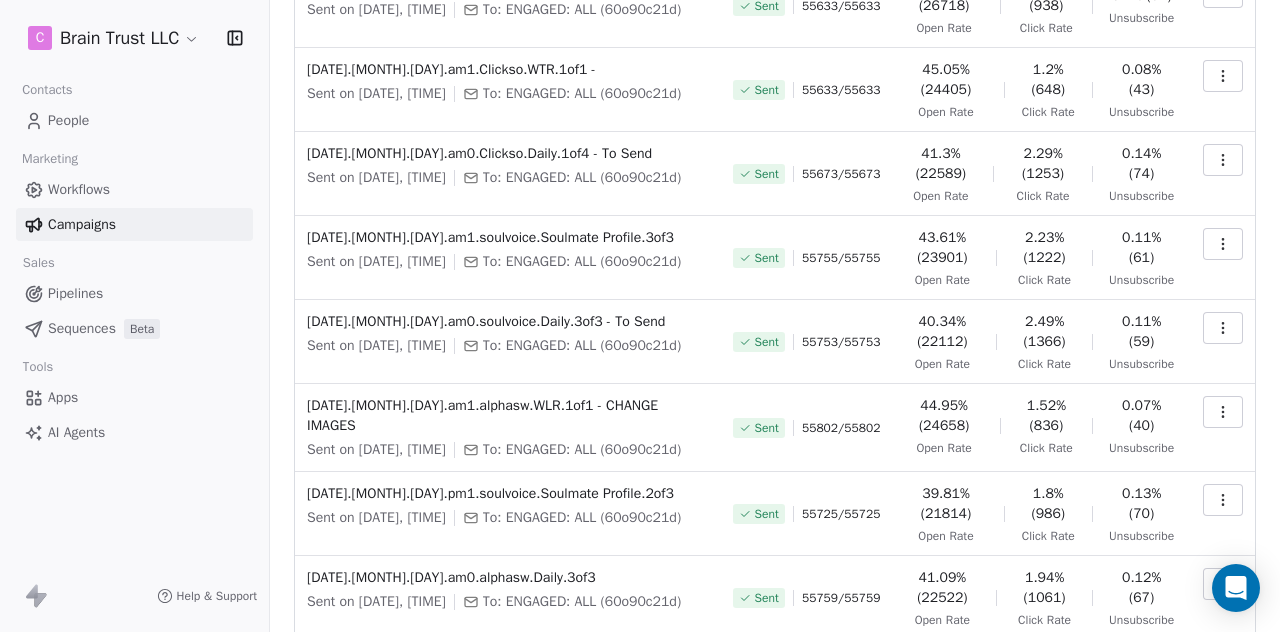 click 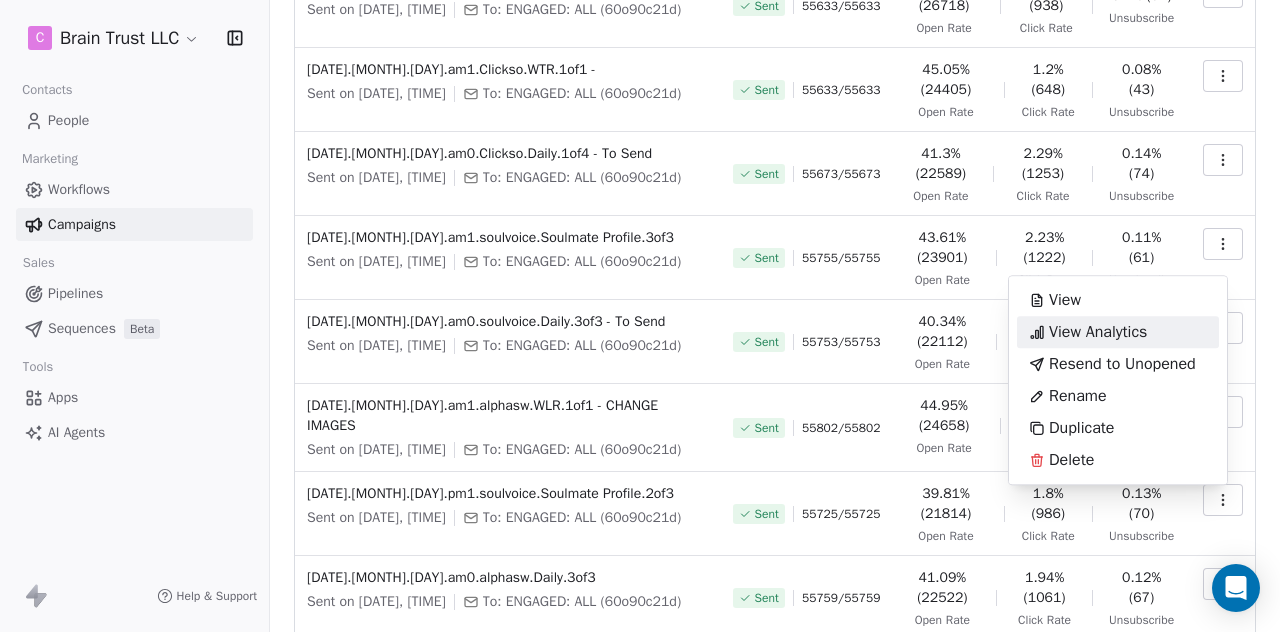 click on "View Analytics" at bounding box center (1098, 332) 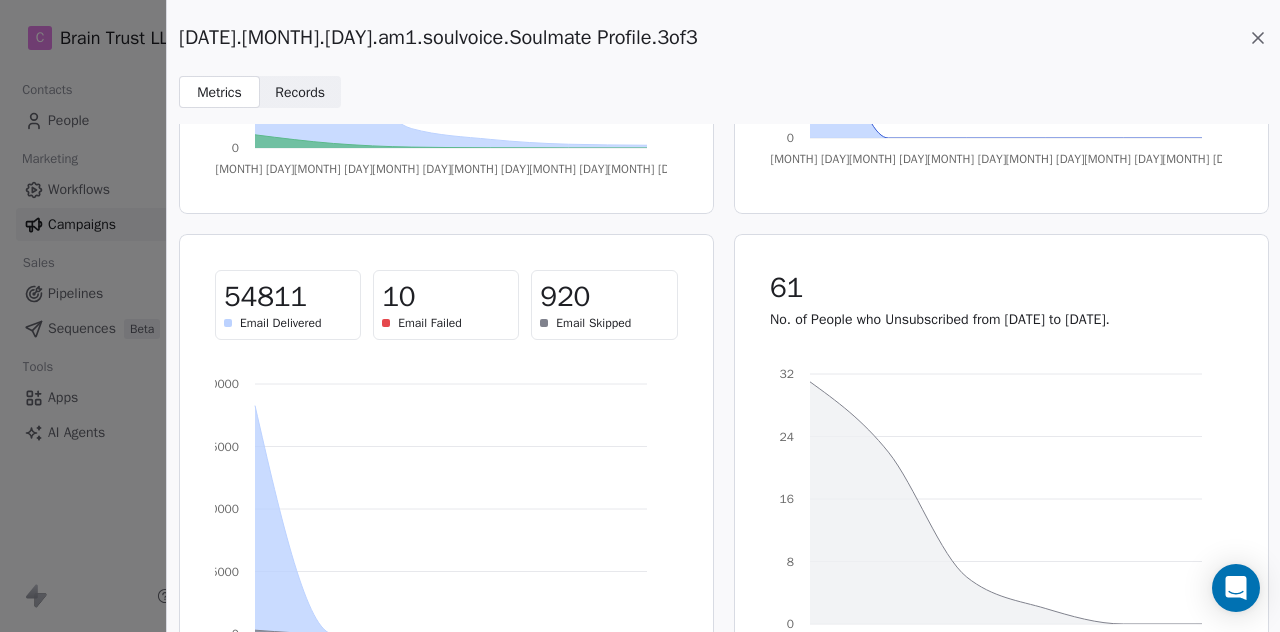 scroll, scrollTop: 389, scrollLeft: 0, axis: vertical 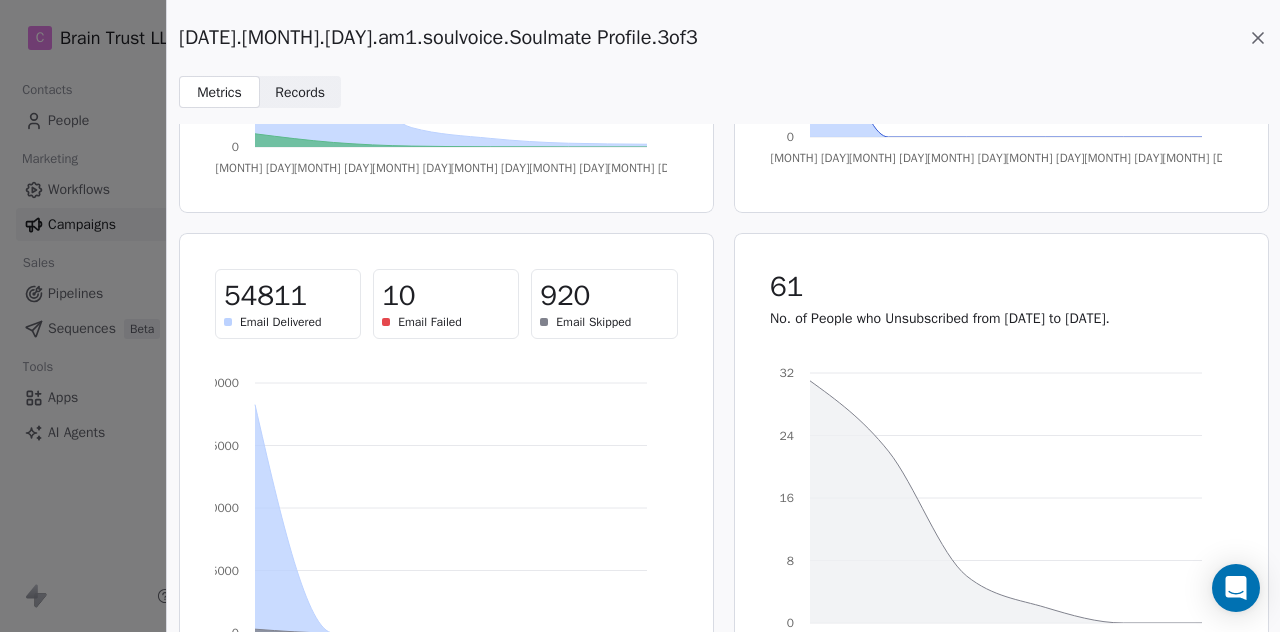 click 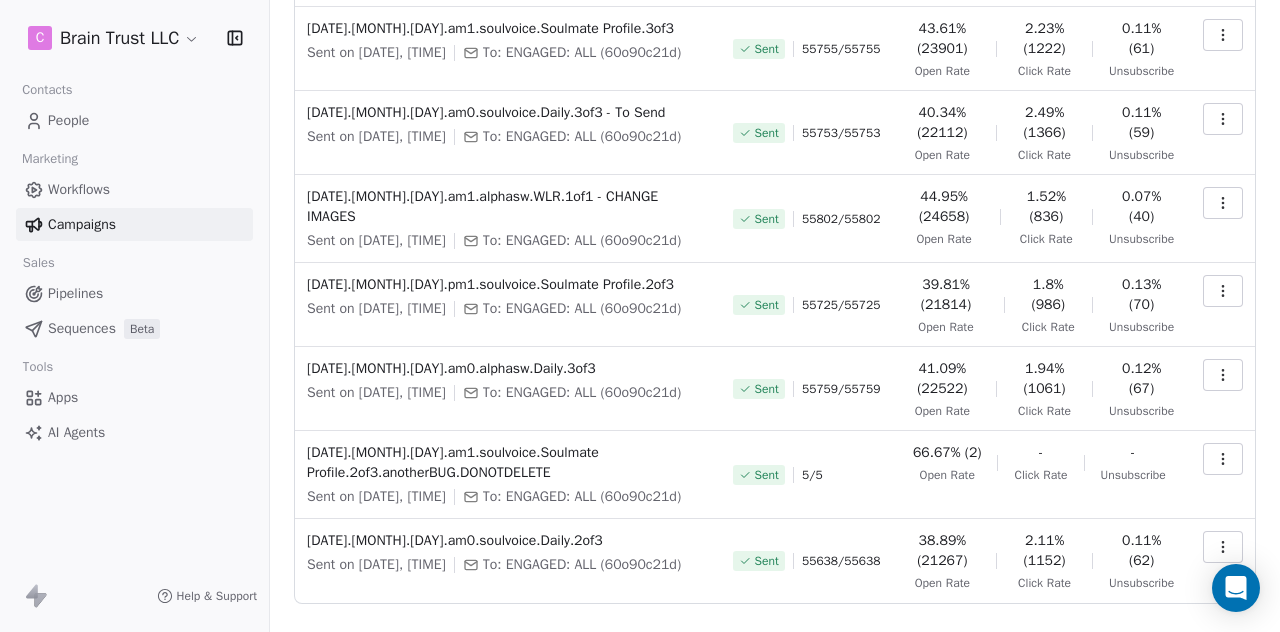scroll, scrollTop: 521, scrollLeft: 0, axis: vertical 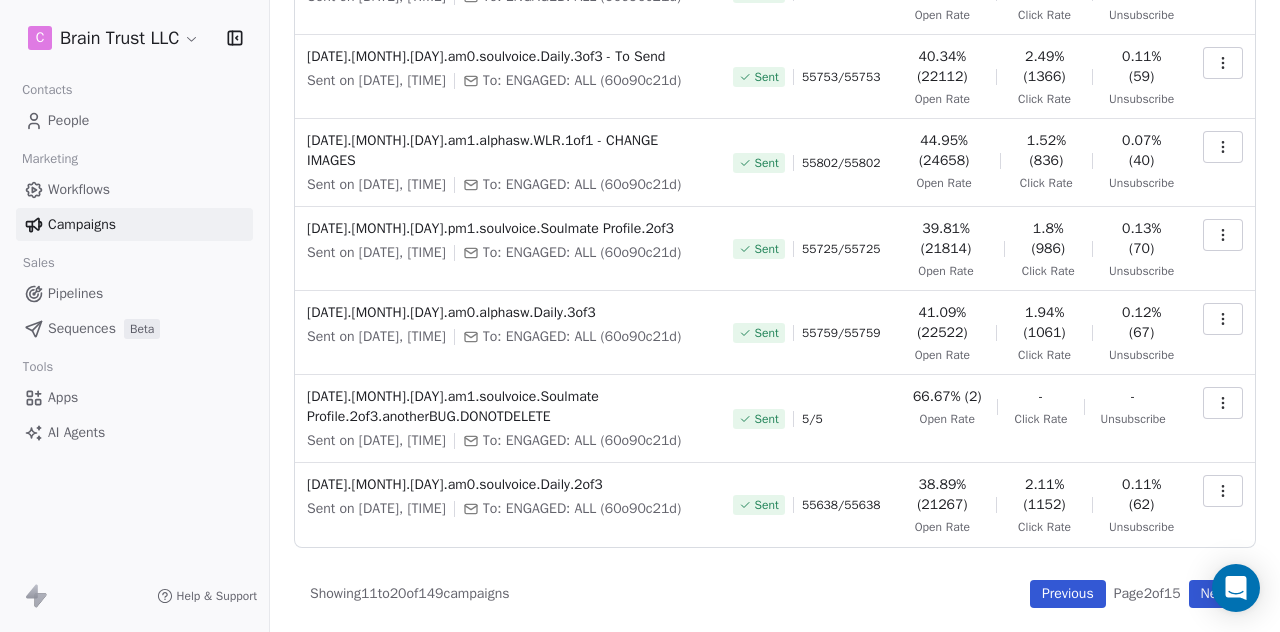 click on "Previous" at bounding box center (1068, 594) 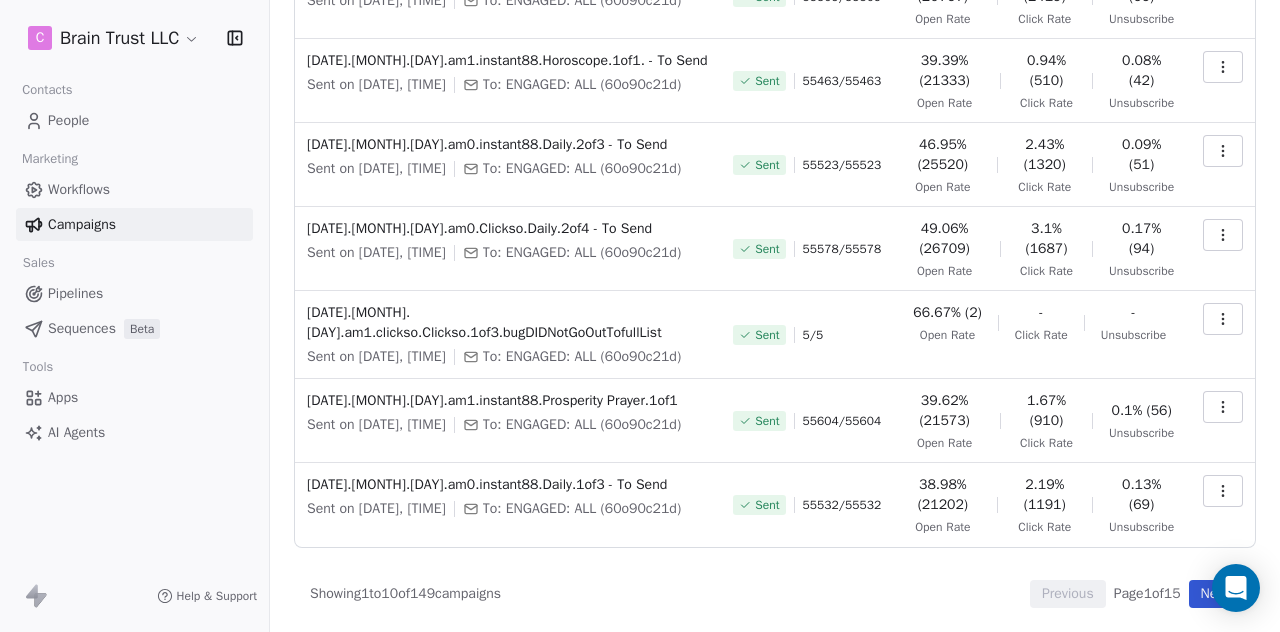 scroll, scrollTop: 597, scrollLeft: 0, axis: vertical 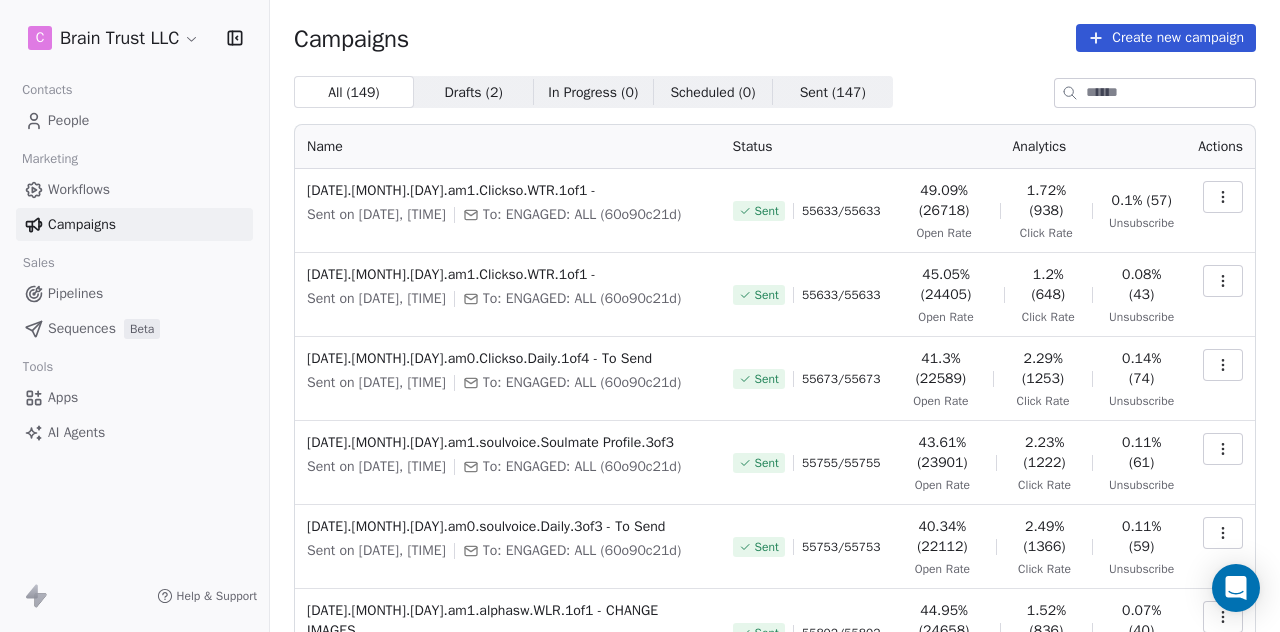 click 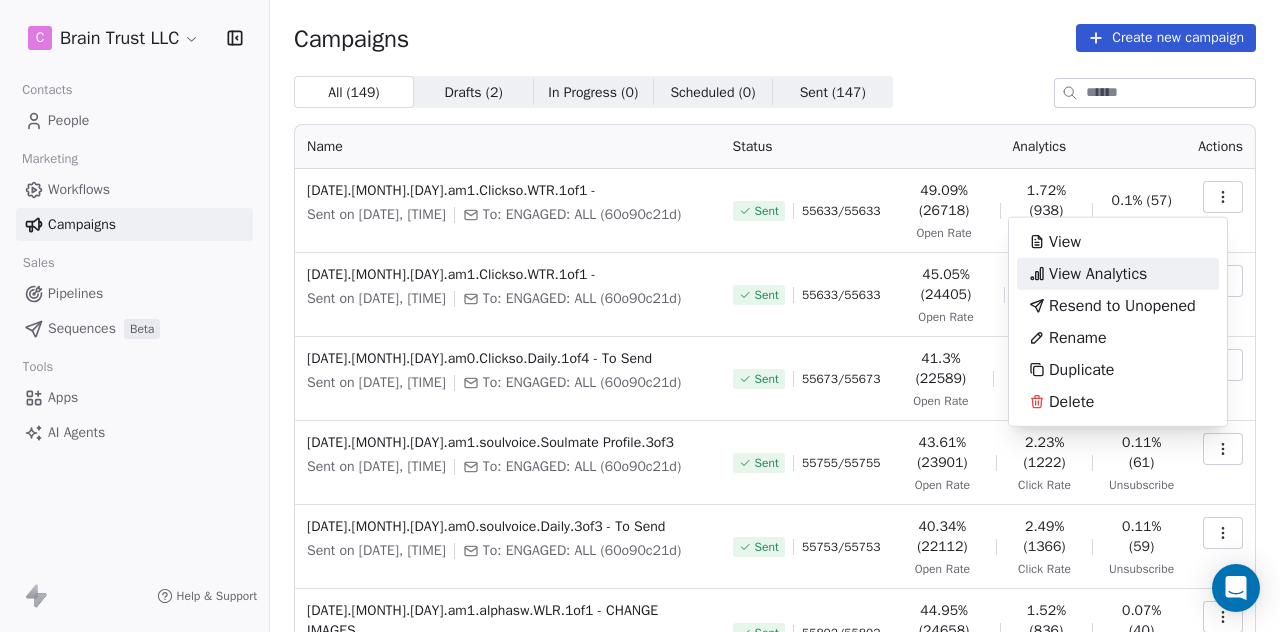 click on "View Analytics" at bounding box center (1098, 274) 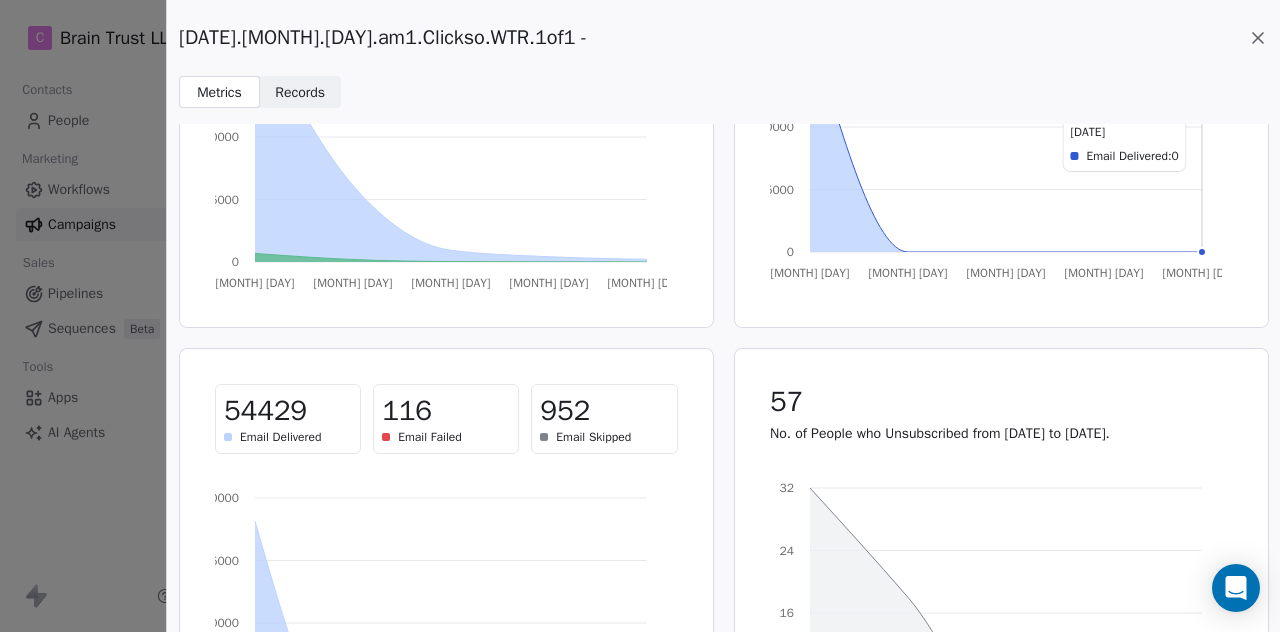 scroll, scrollTop: 276, scrollLeft: 0, axis: vertical 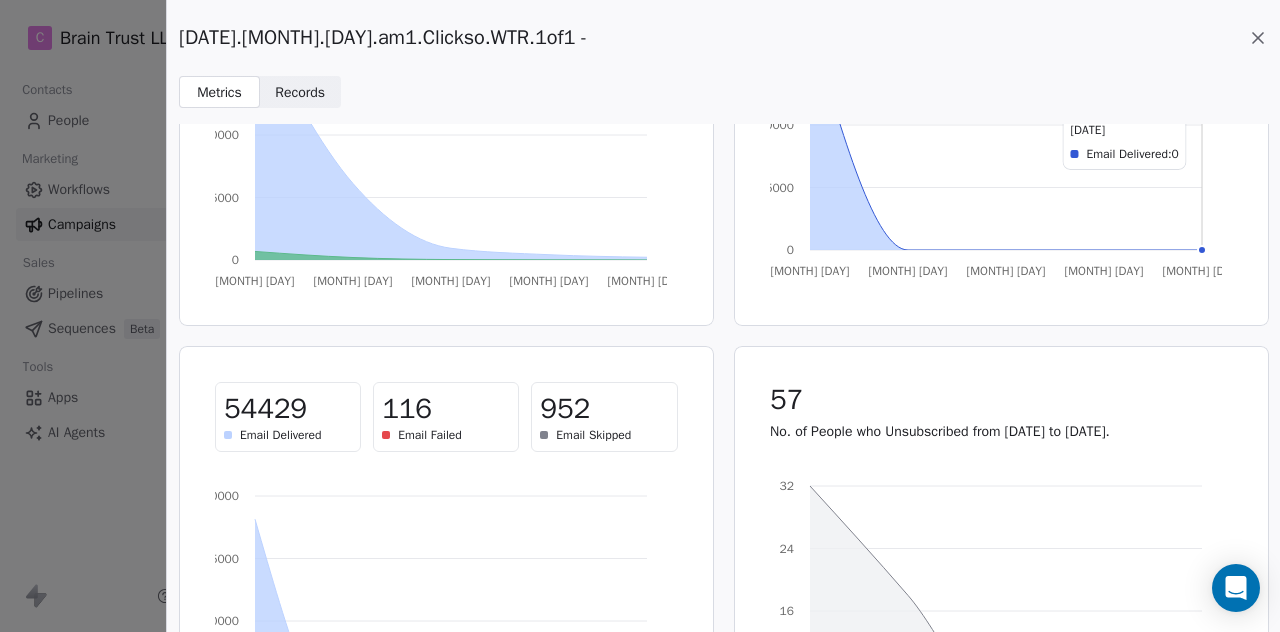 click 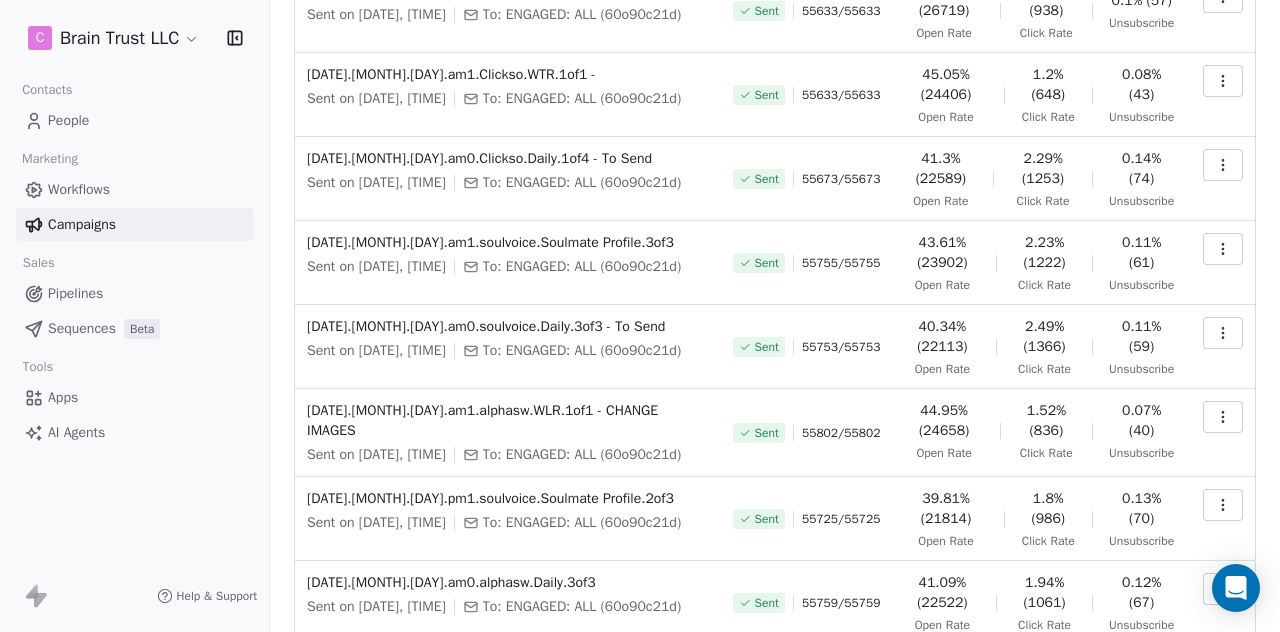scroll, scrollTop: 521, scrollLeft: 0, axis: vertical 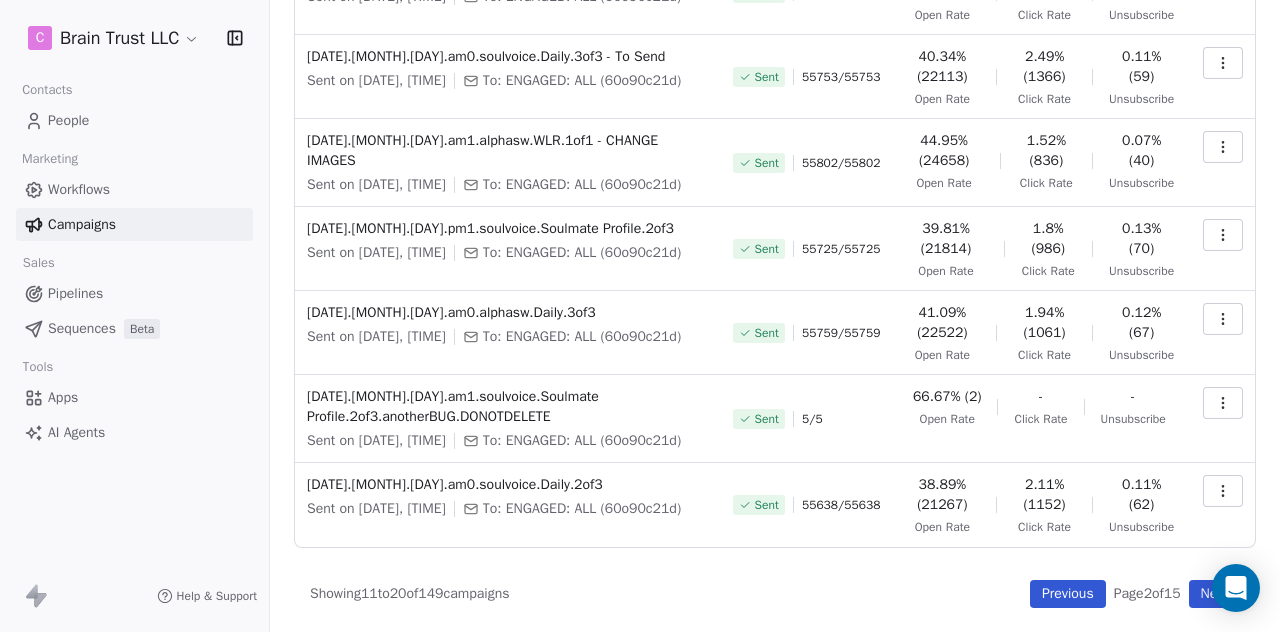 click on "Previous" at bounding box center [1068, 594] 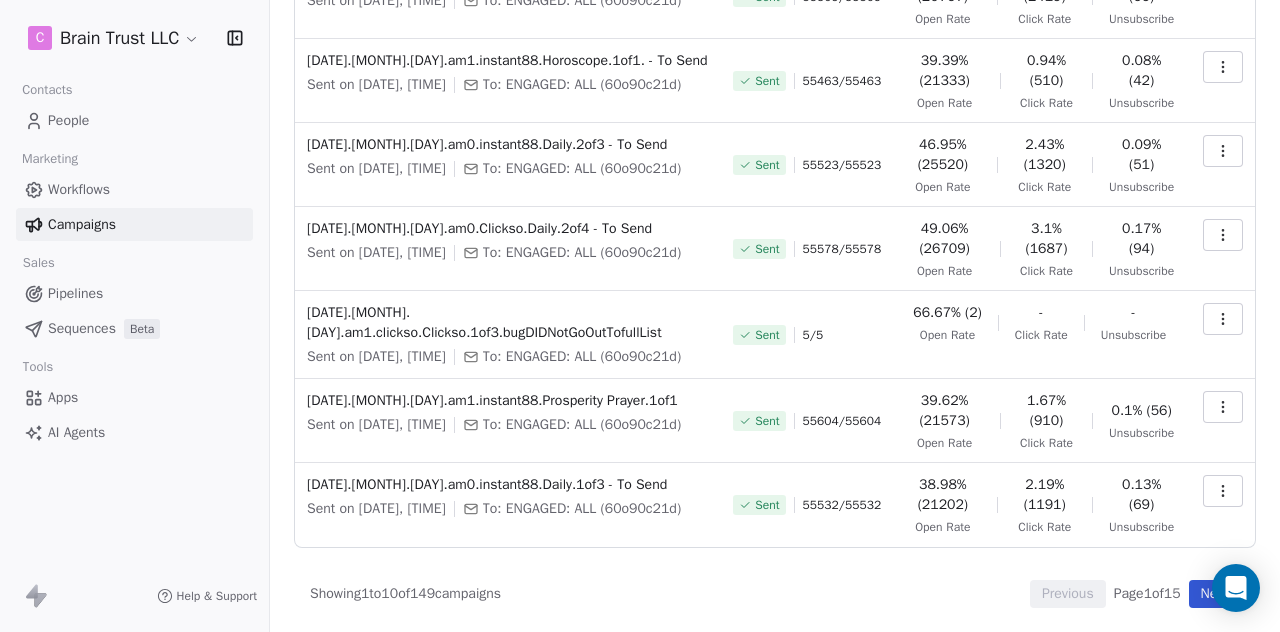 scroll, scrollTop: 597, scrollLeft: 0, axis: vertical 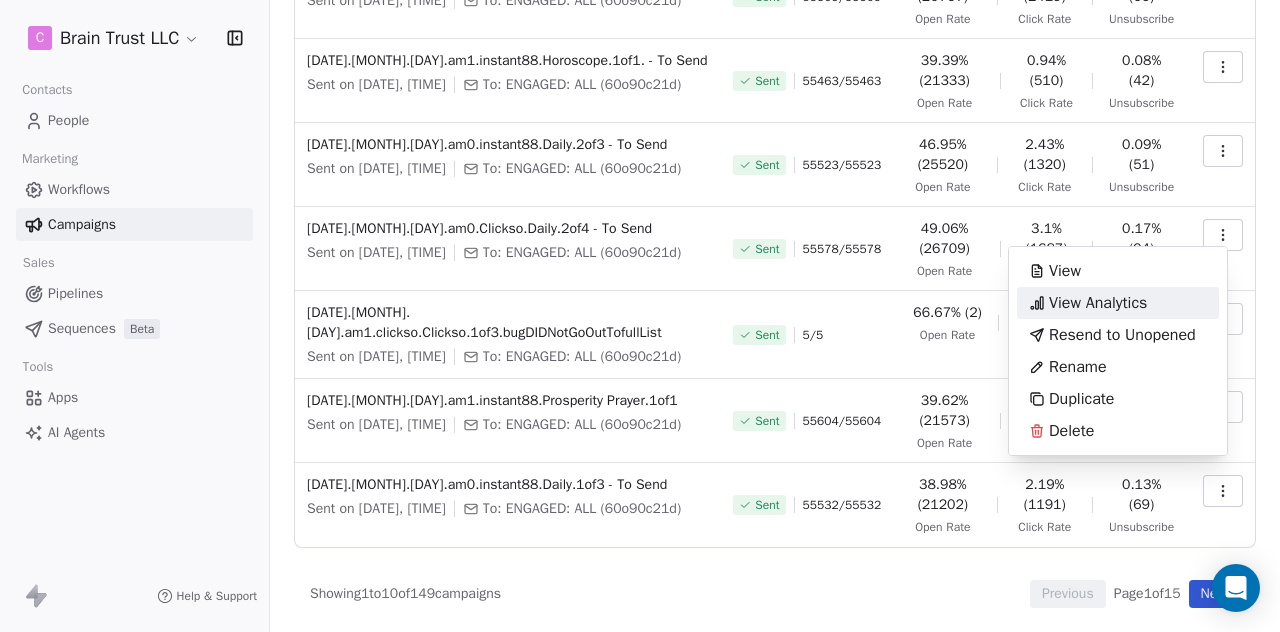 click on "View Analytics" at bounding box center [1098, 303] 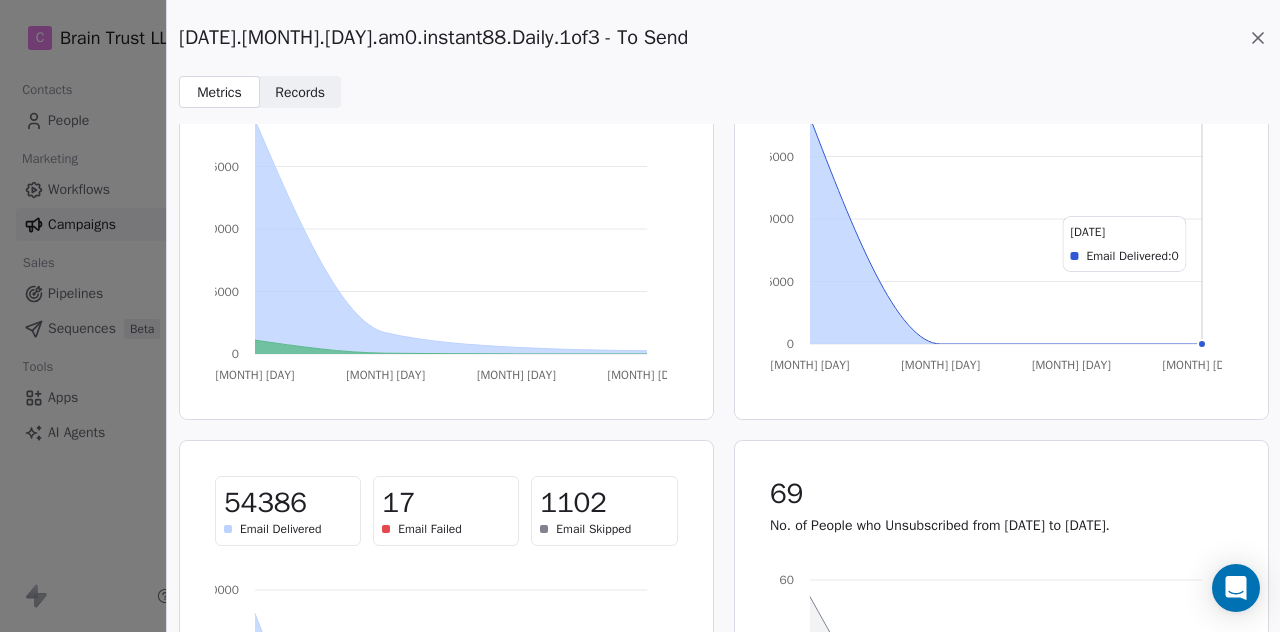 scroll, scrollTop: 186, scrollLeft: 0, axis: vertical 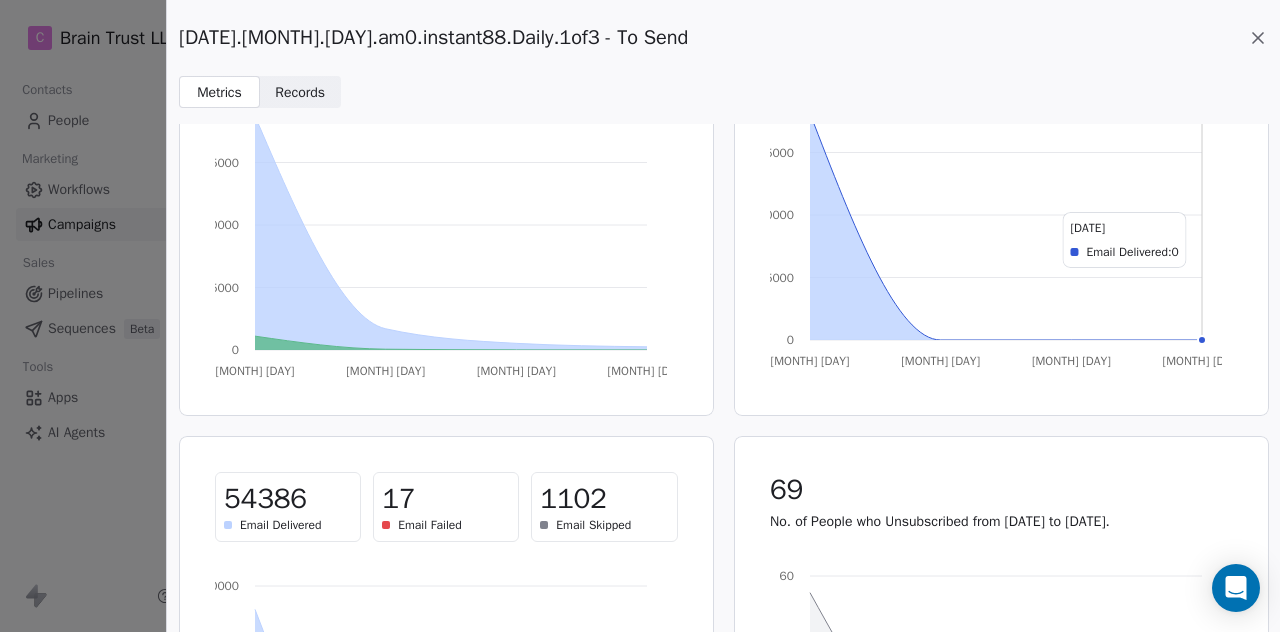 click 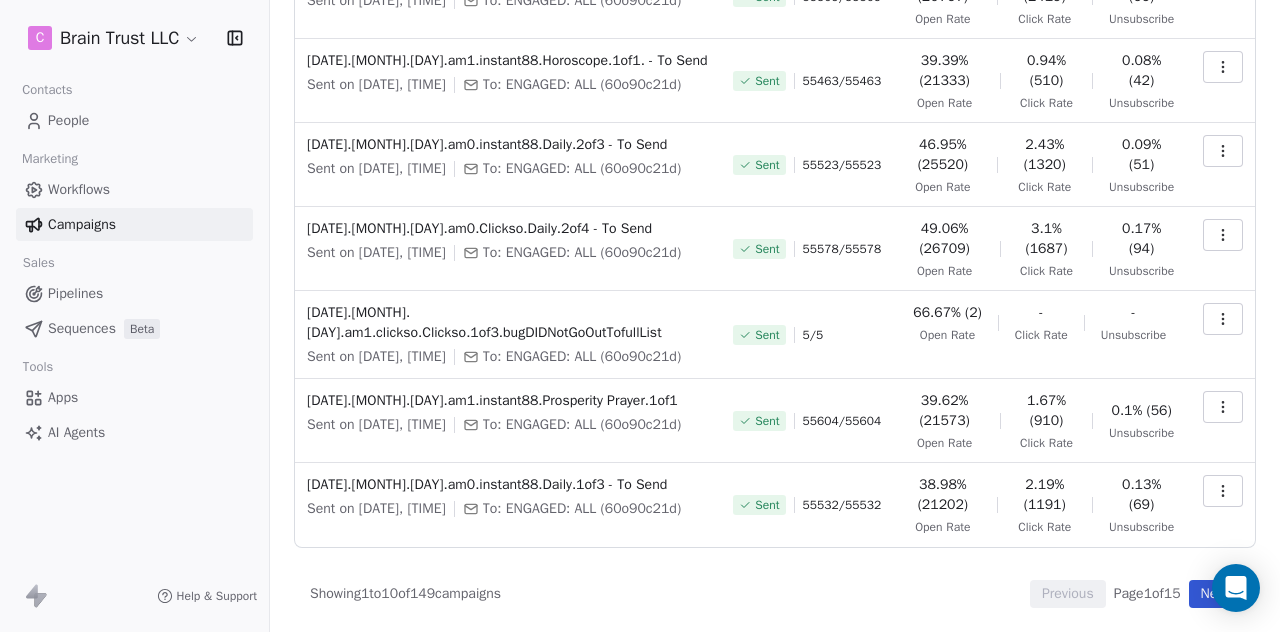click 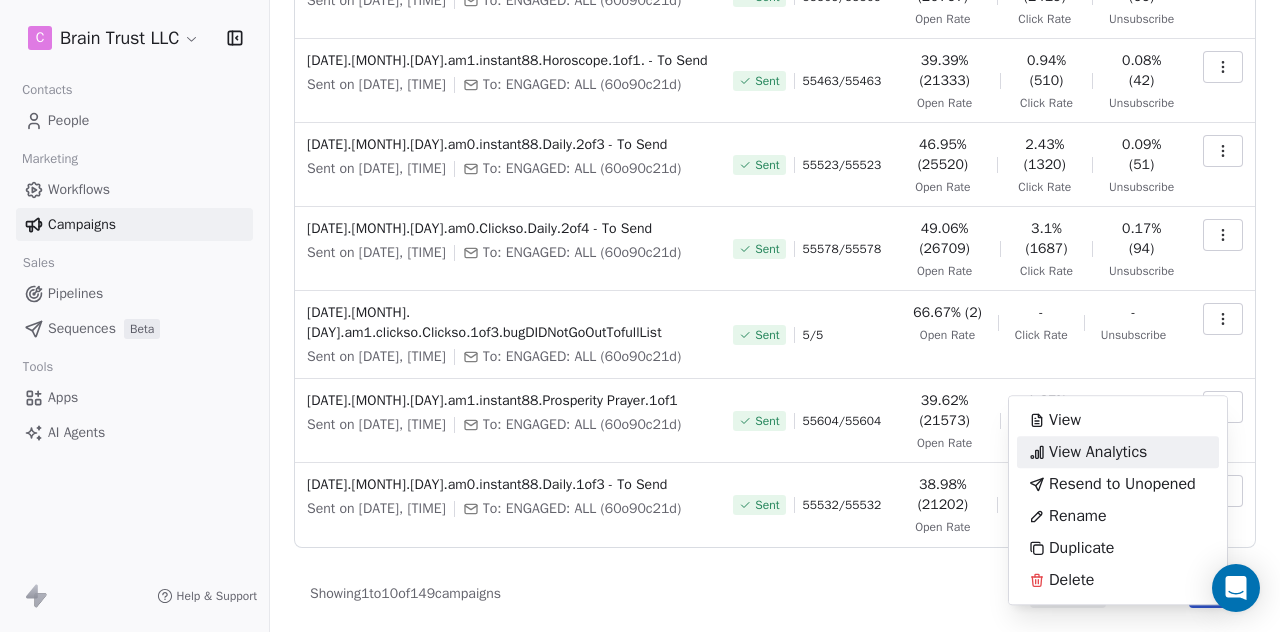 click on "View Analytics" at bounding box center [1098, 452] 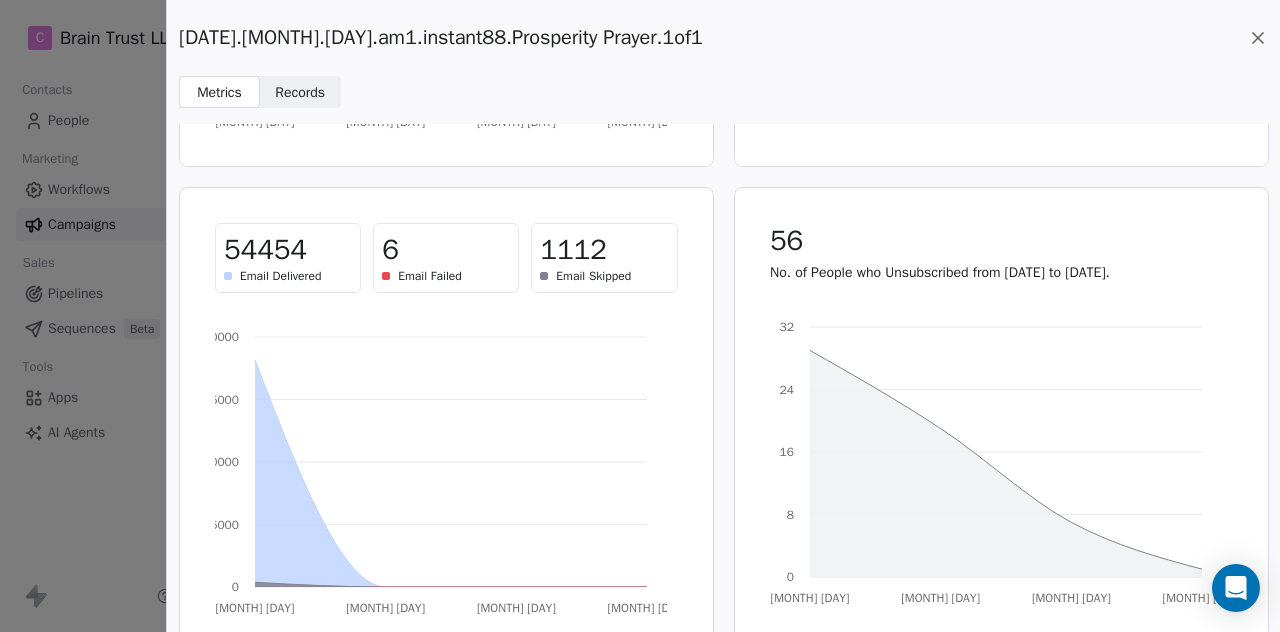 scroll, scrollTop: 439, scrollLeft: 0, axis: vertical 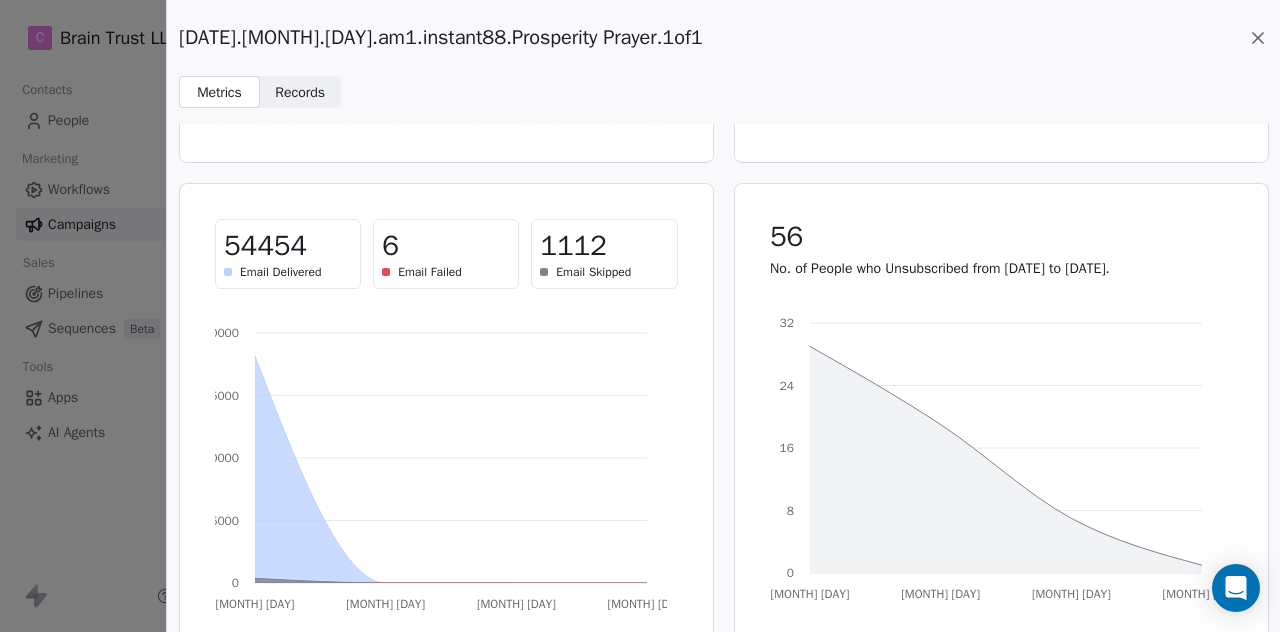 click 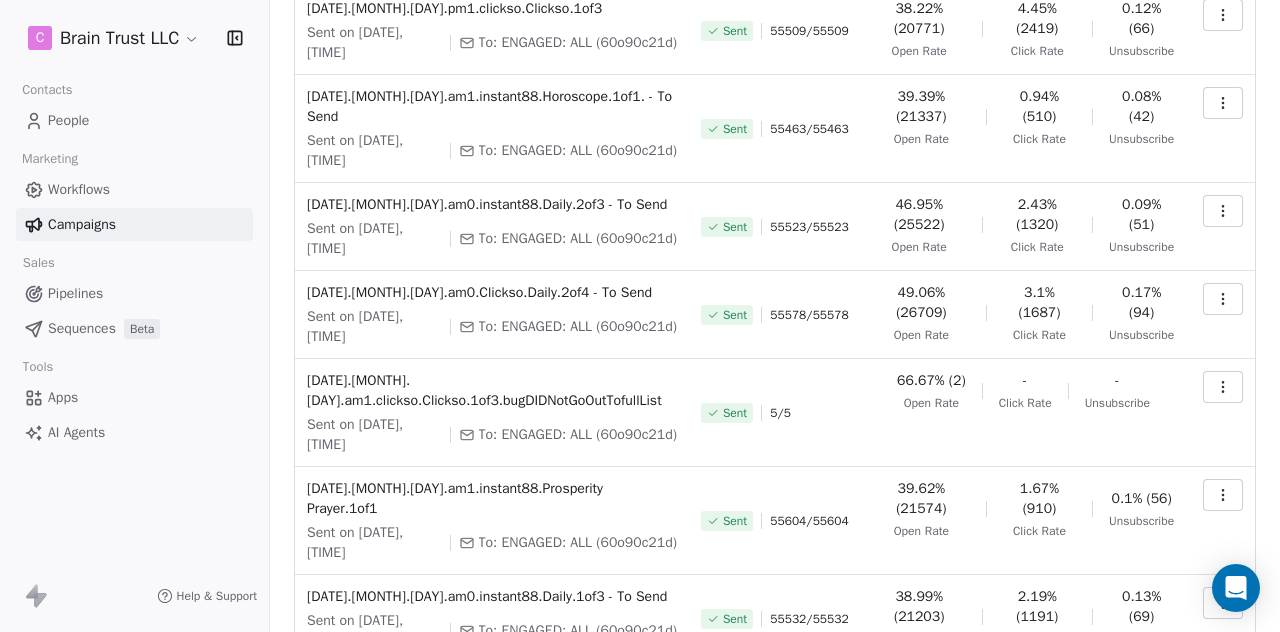 scroll, scrollTop: 481, scrollLeft: 0, axis: vertical 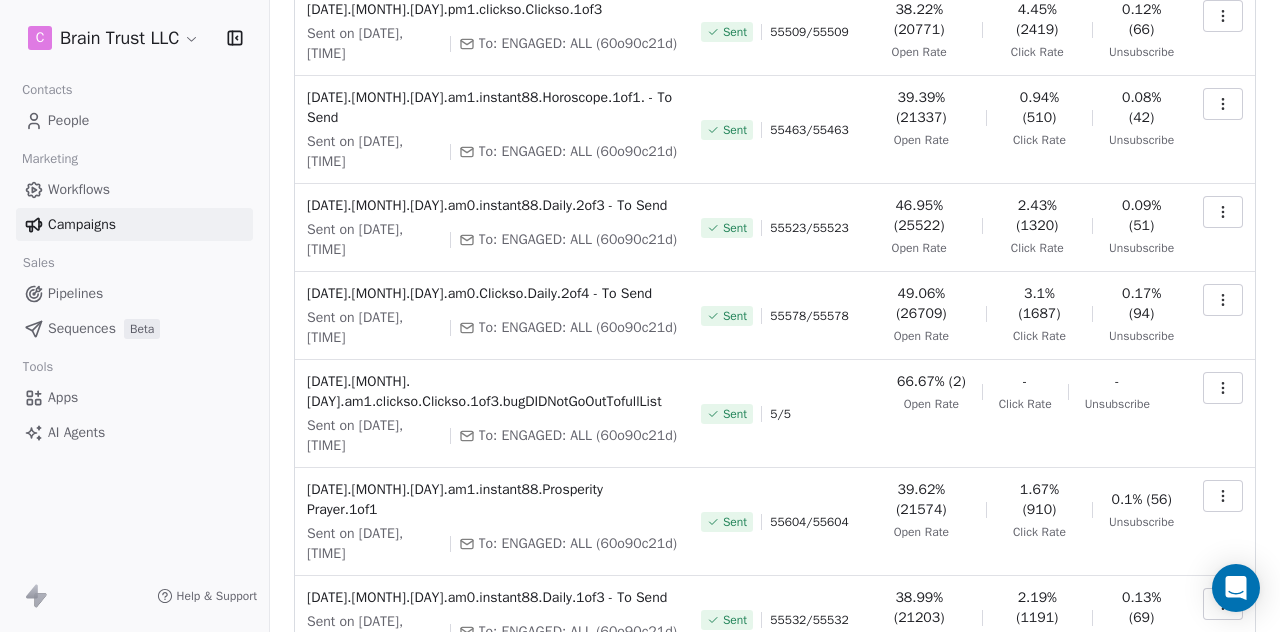 click 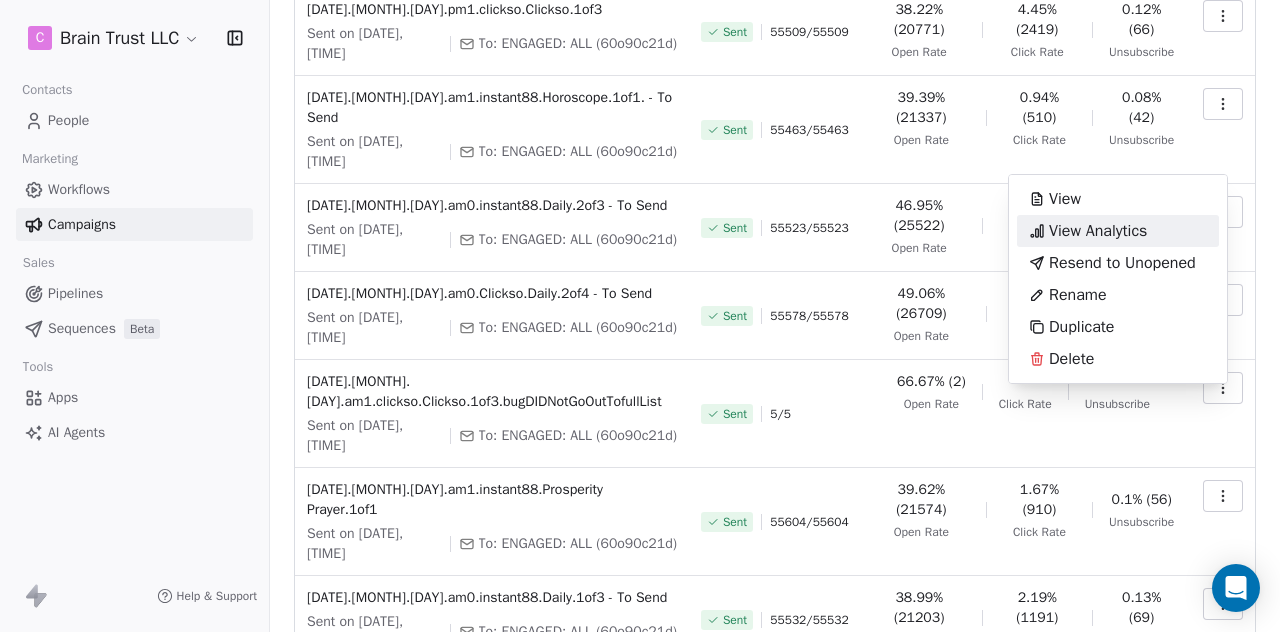 click on "View Analytics" at bounding box center [1098, 231] 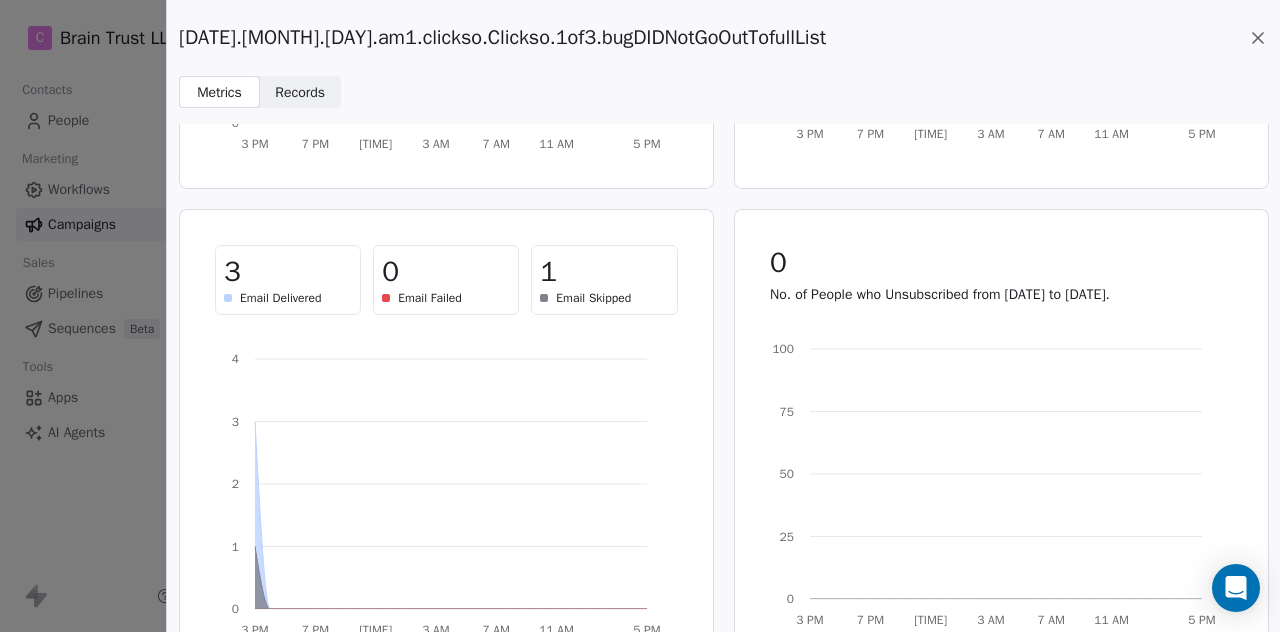 scroll, scrollTop: 414, scrollLeft: 0, axis: vertical 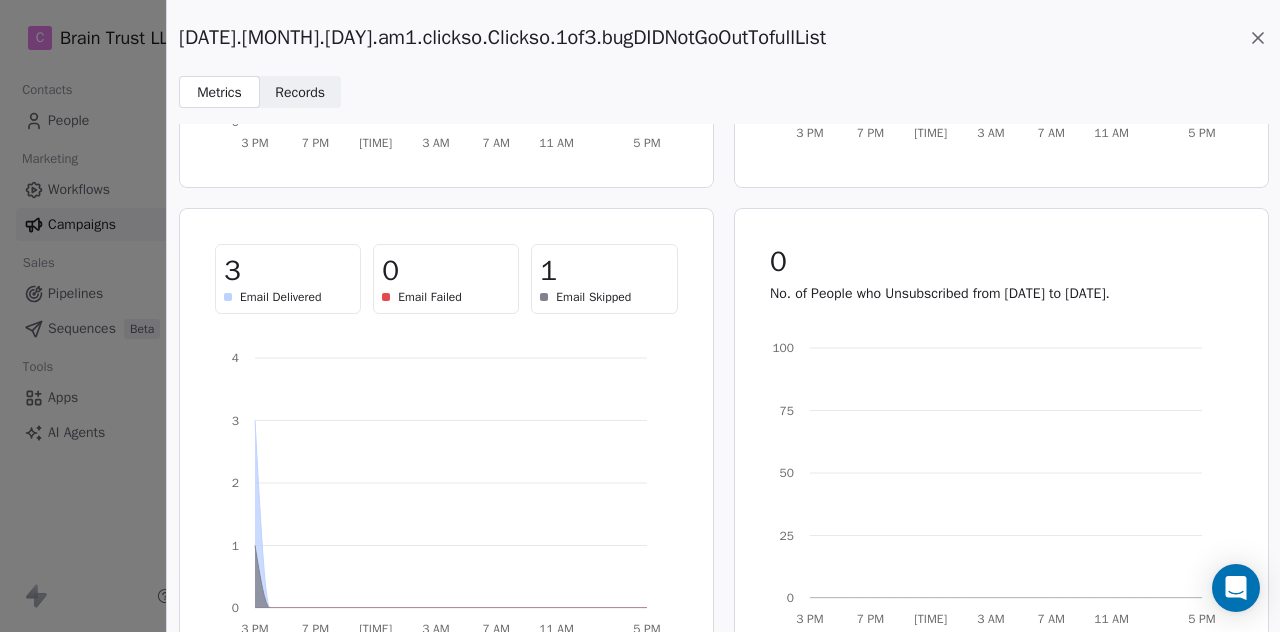 click 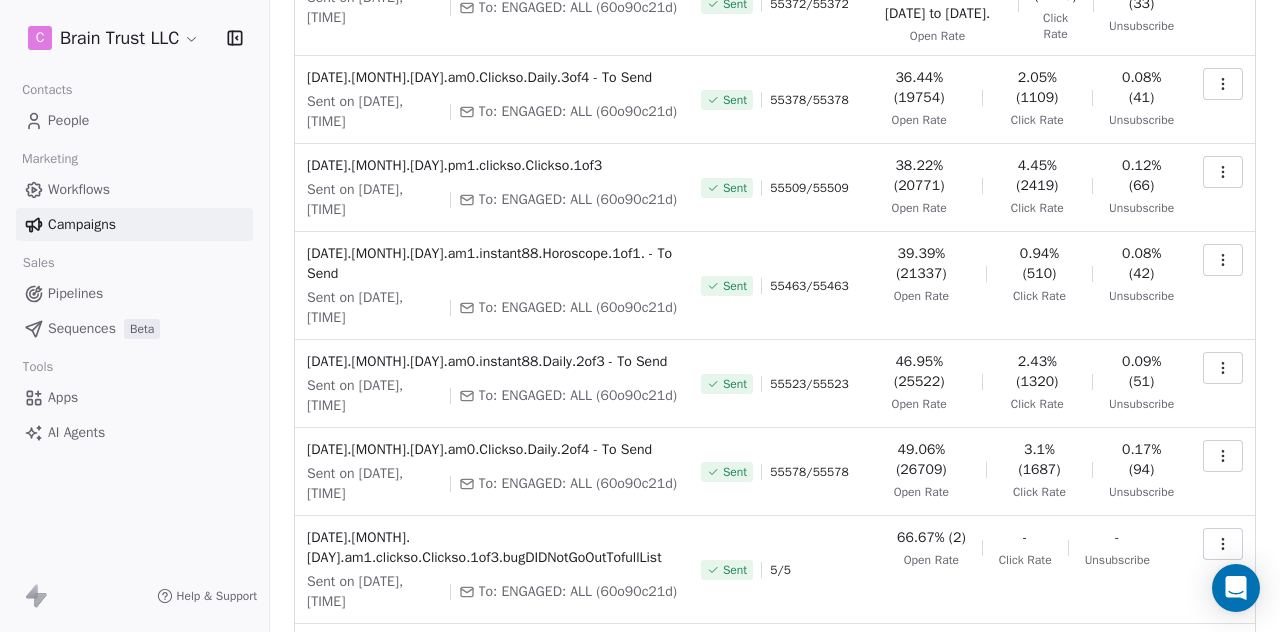 scroll, scrollTop: 322, scrollLeft: 0, axis: vertical 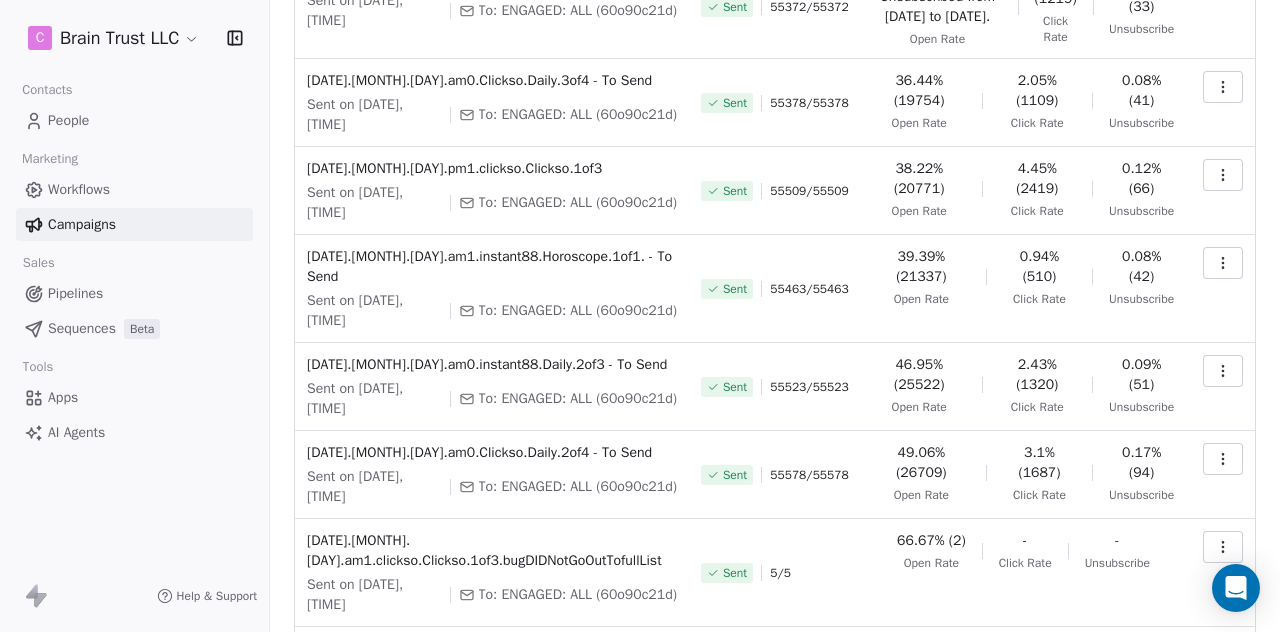 click at bounding box center [1223, 175] 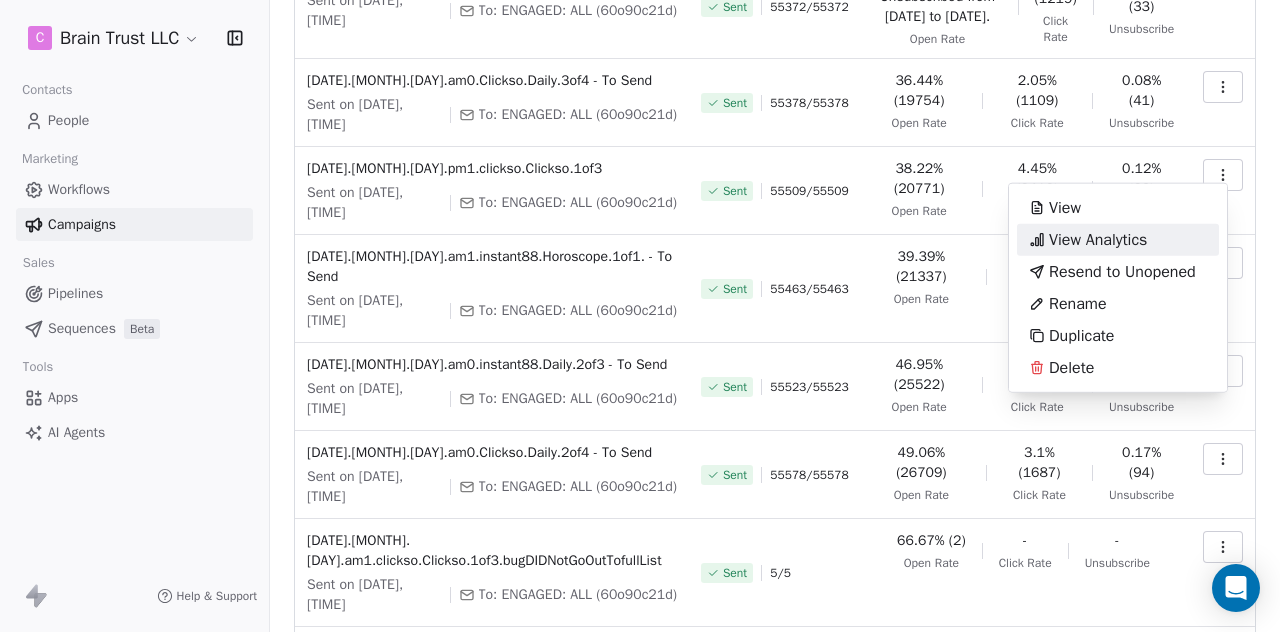 click on "View Analytics" at bounding box center (1098, 240) 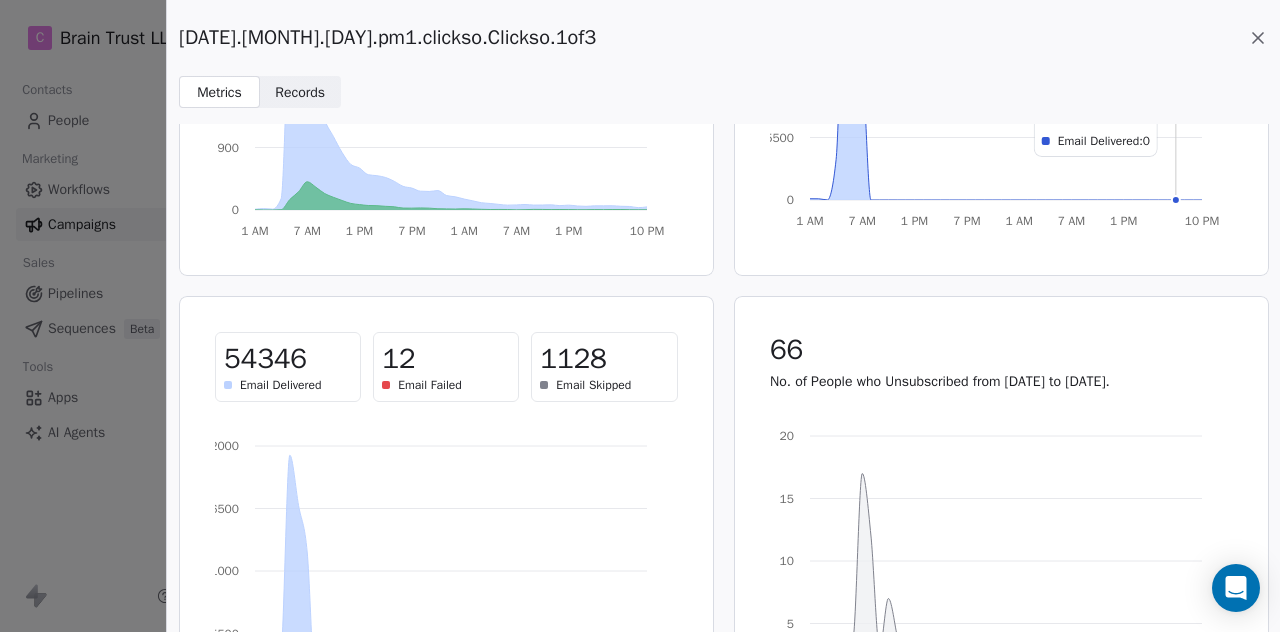 scroll, scrollTop: 328, scrollLeft: 0, axis: vertical 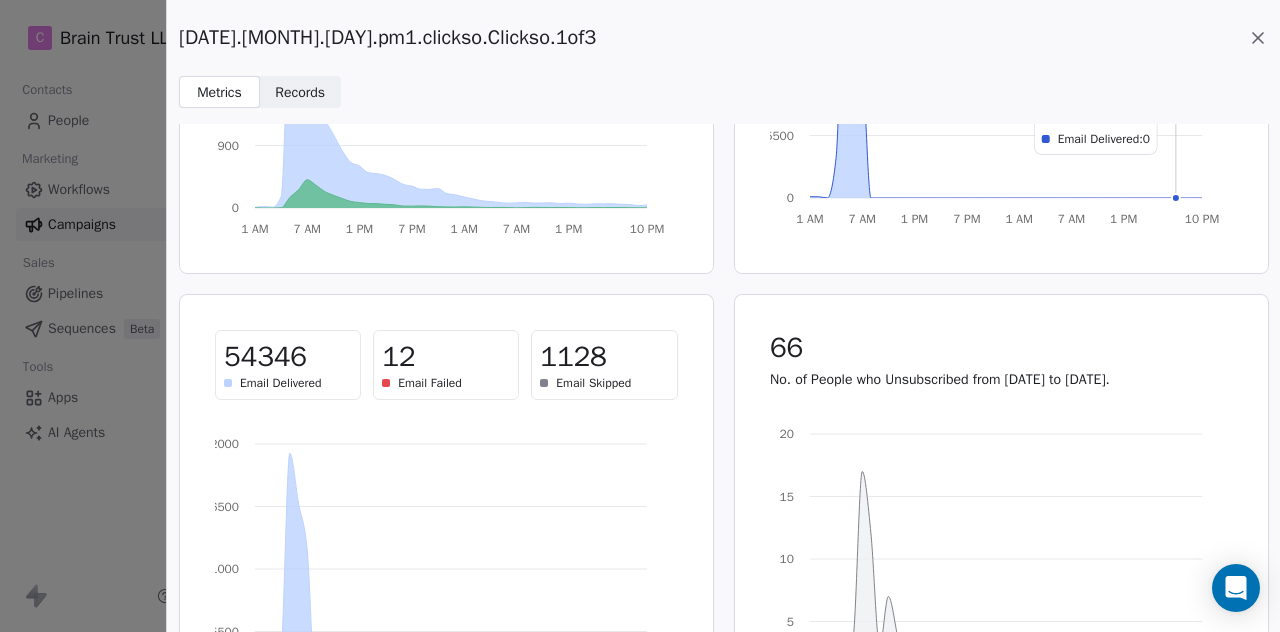 click 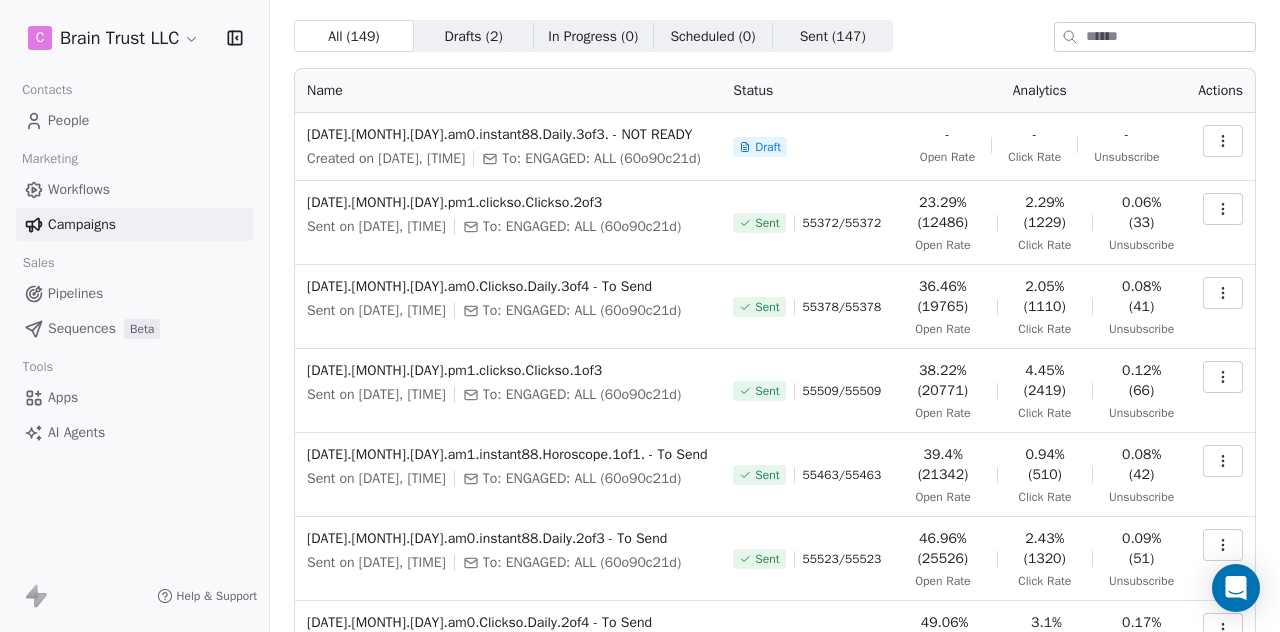 scroll, scrollTop: 55, scrollLeft: 0, axis: vertical 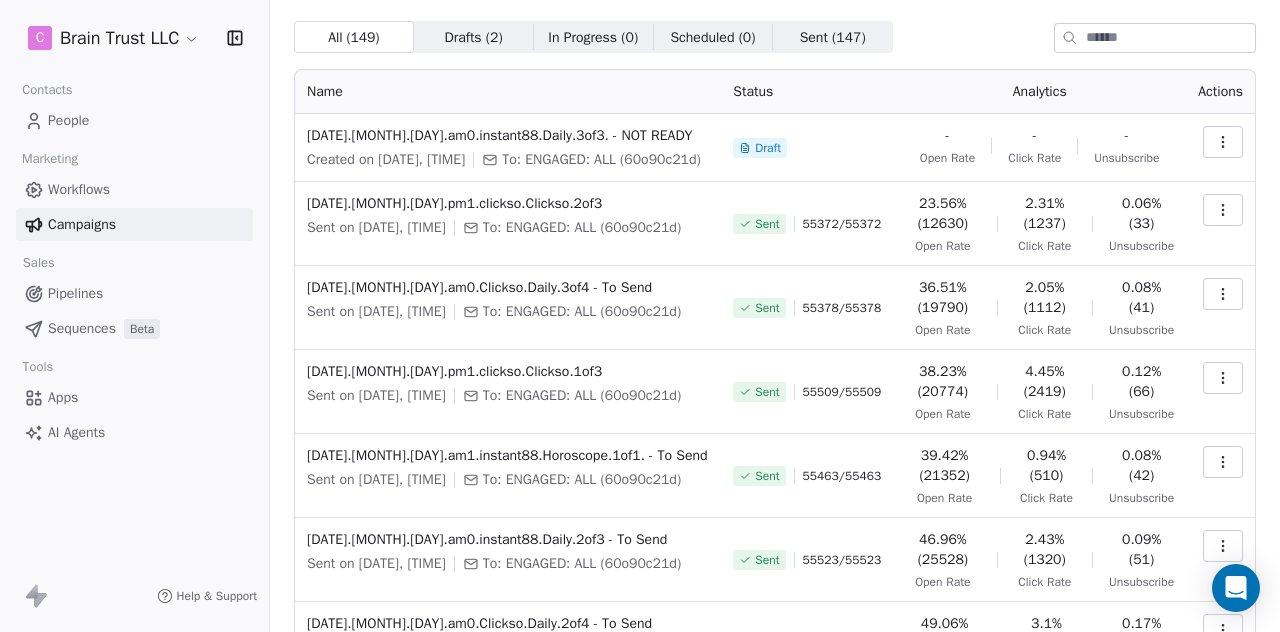 click 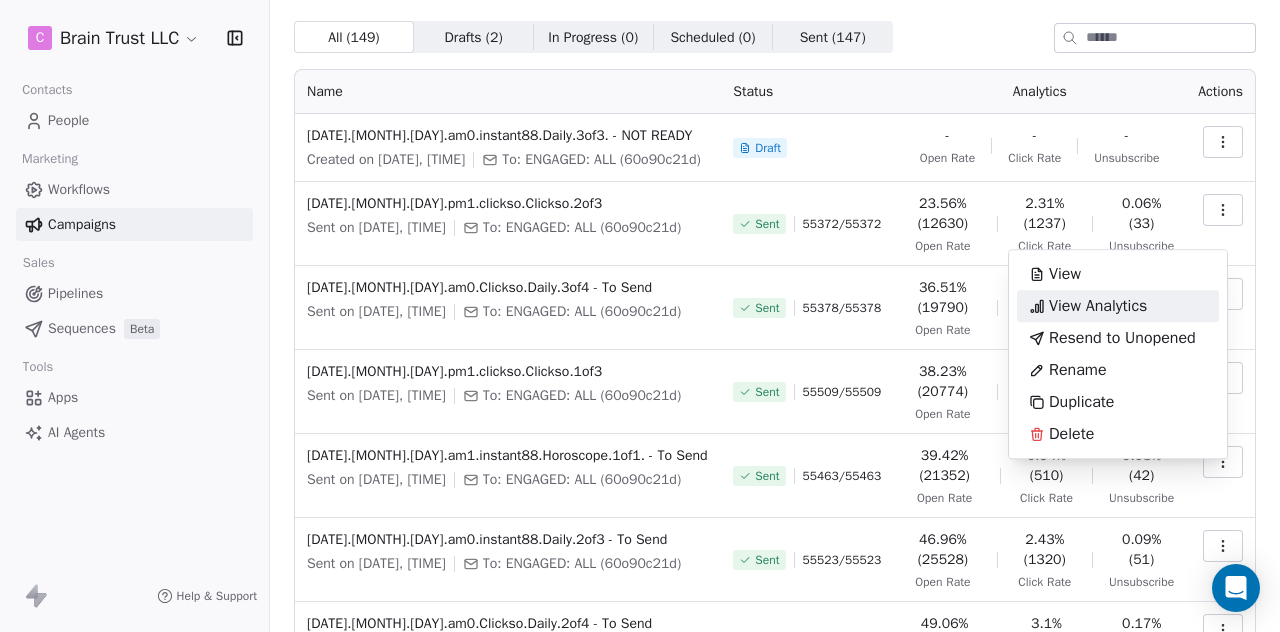 click on "View Analytics" at bounding box center (1098, 306) 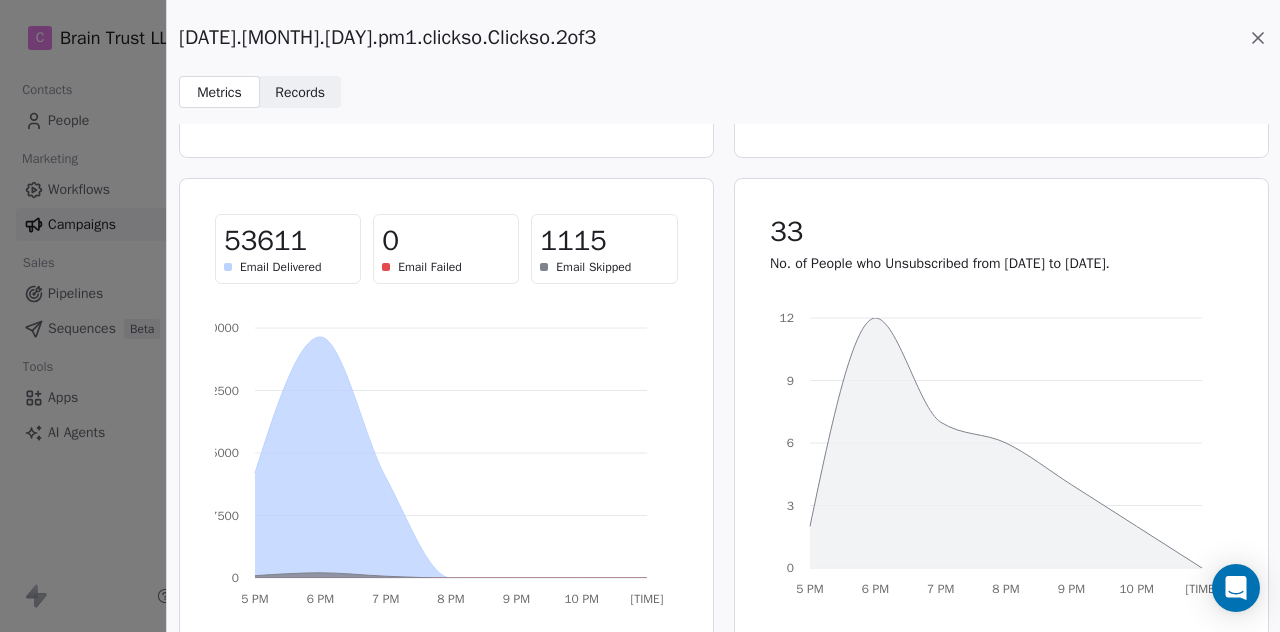scroll, scrollTop: 466, scrollLeft: 0, axis: vertical 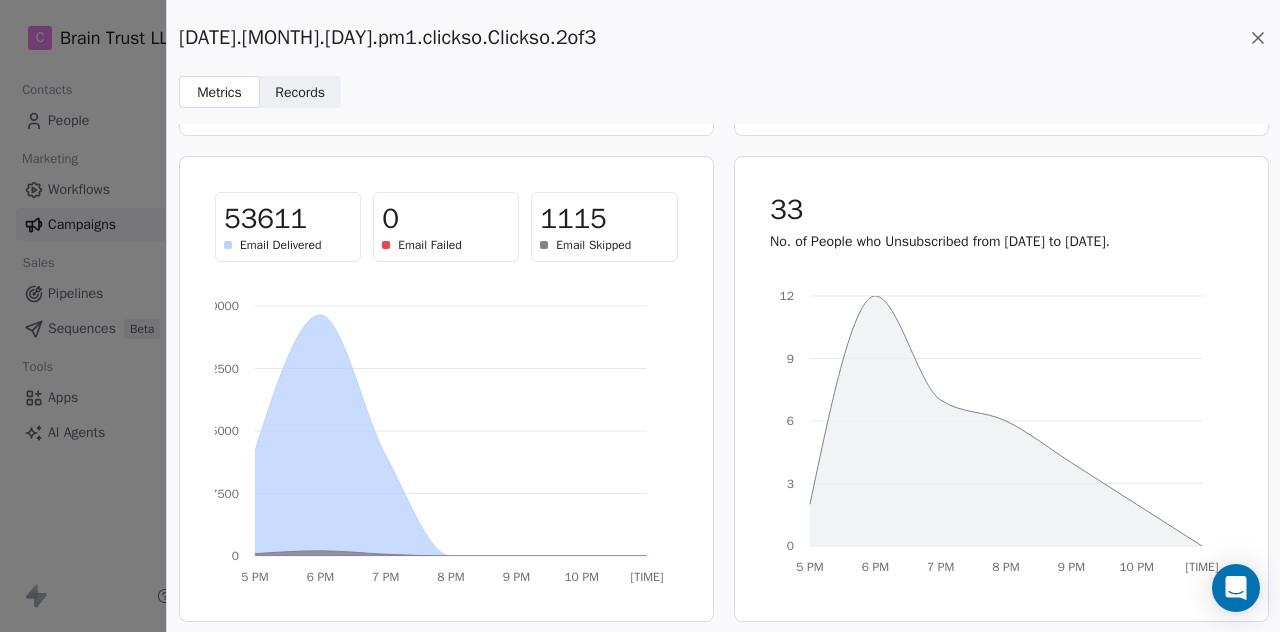 click 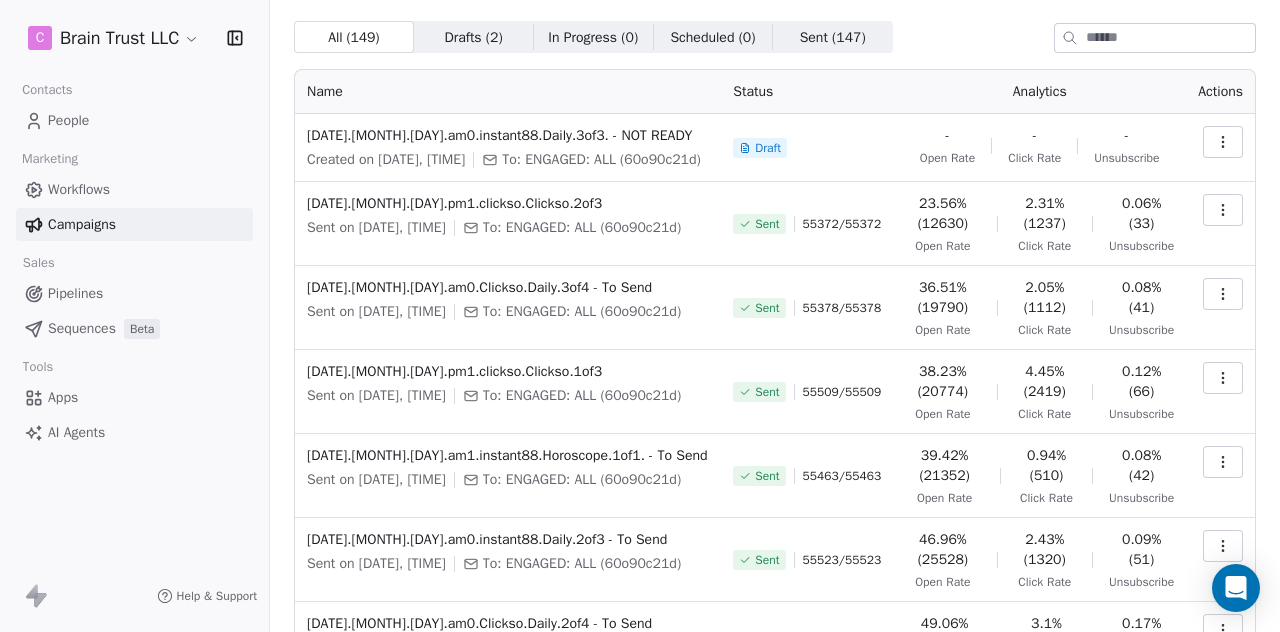 click 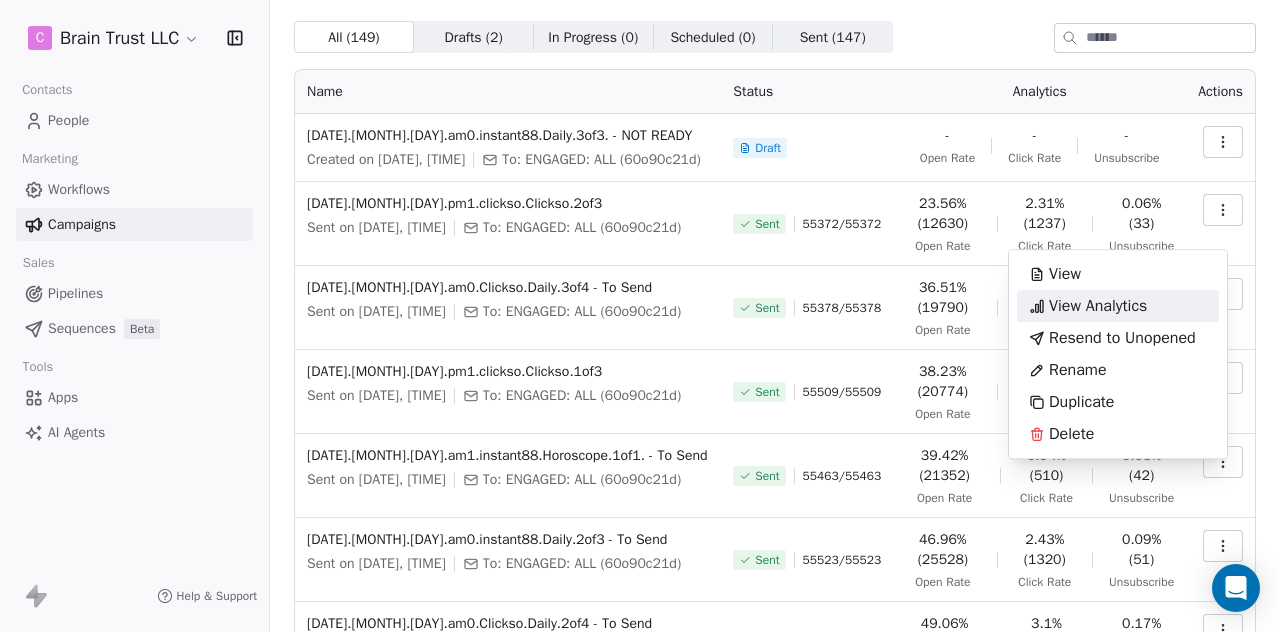 click on "View Analytics" at bounding box center [1098, 306] 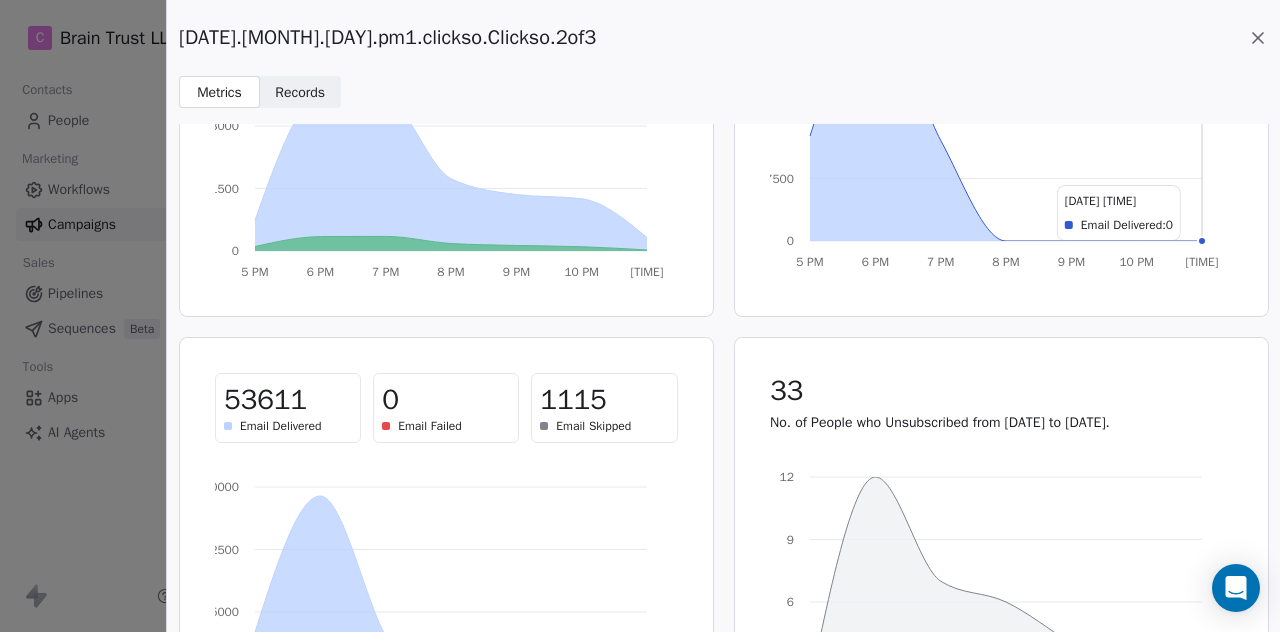 scroll, scrollTop: 286, scrollLeft: 0, axis: vertical 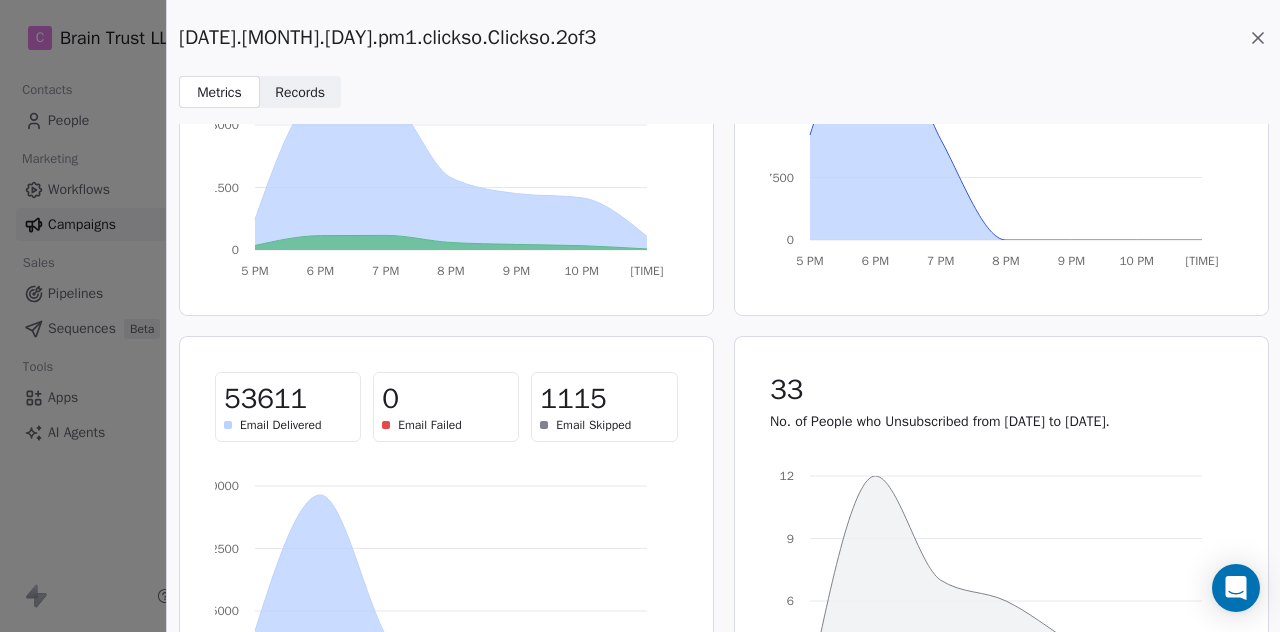 click 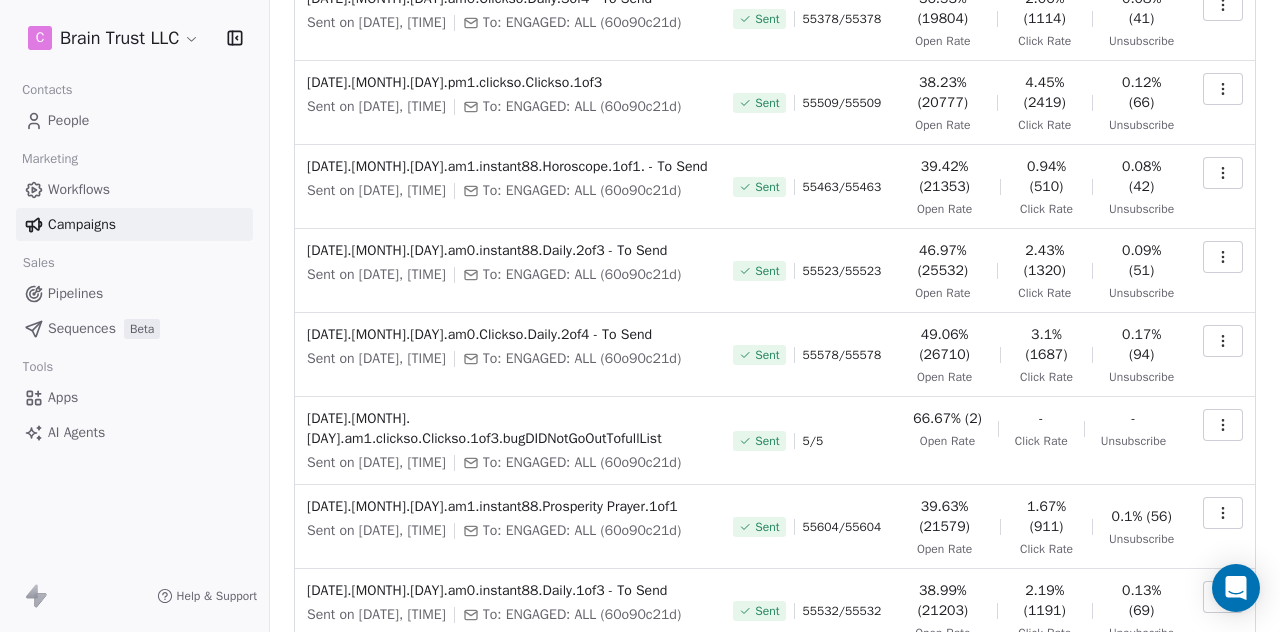 scroll, scrollTop: 345, scrollLeft: 0, axis: vertical 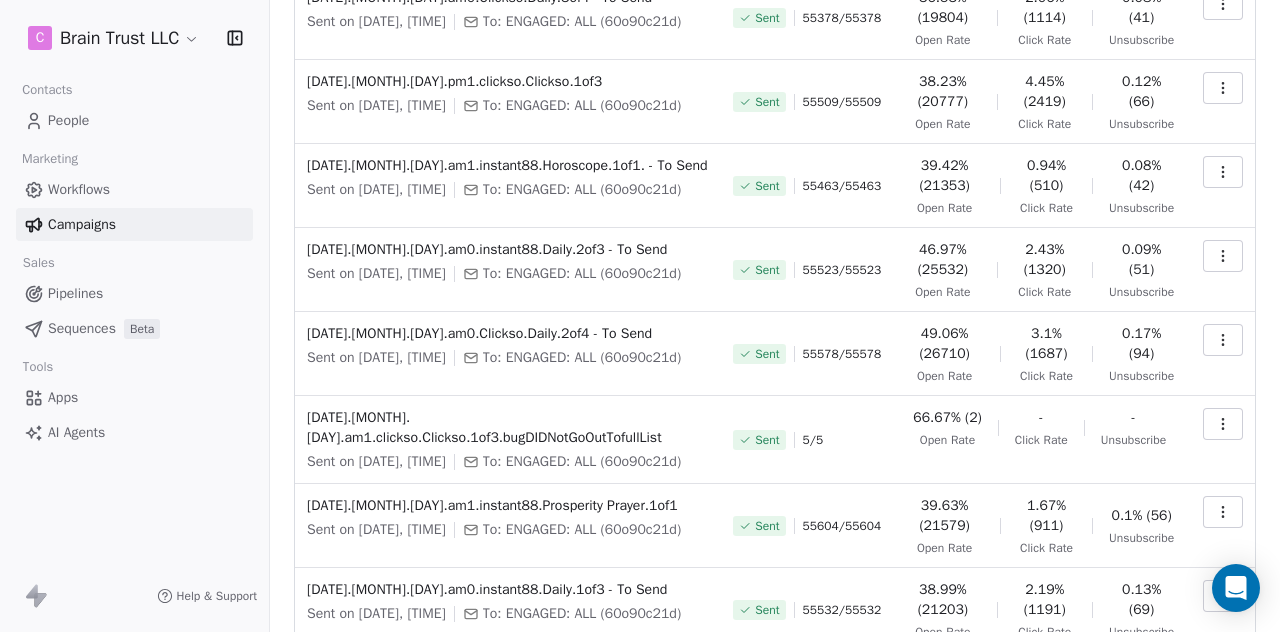 click 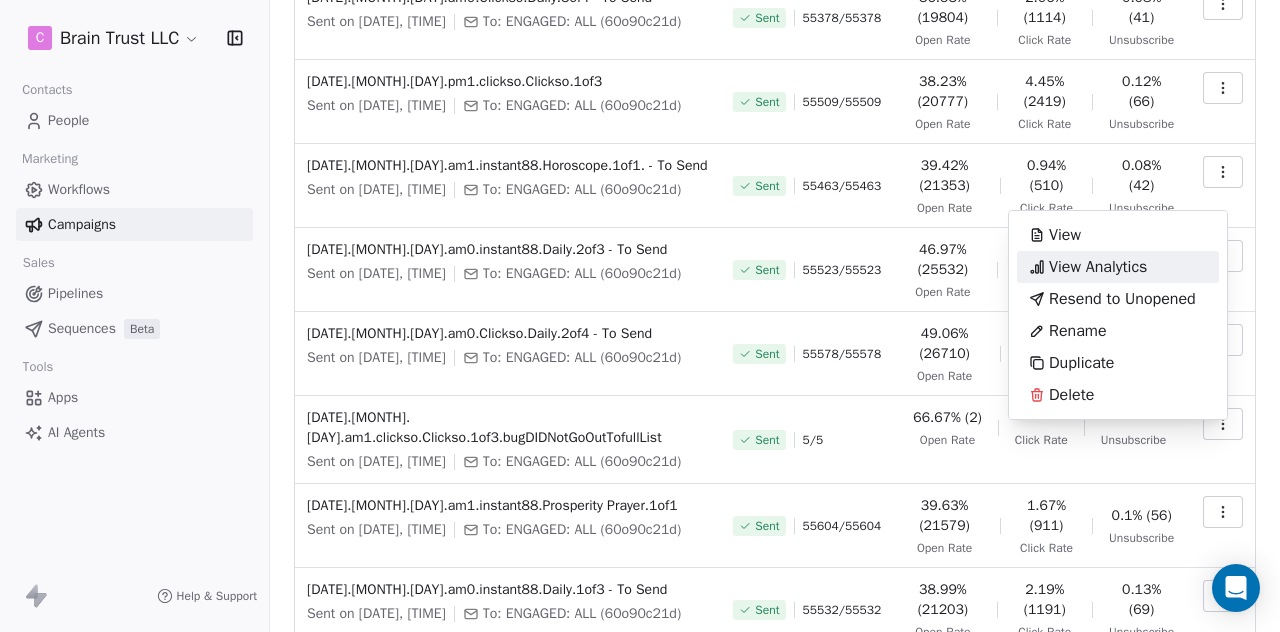 click on "View Analytics" at bounding box center [1098, 267] 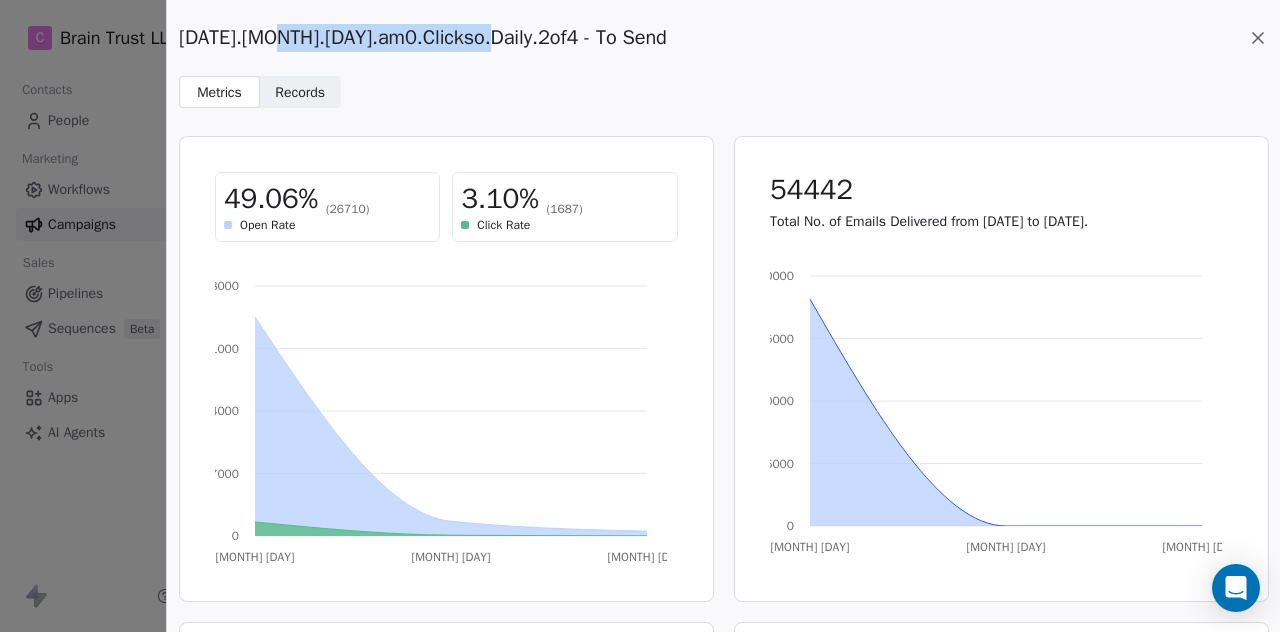 drag, startPoint x: 490, startPoint y: 35, endPoint x: 278, endPoint y: 35, distance: 212 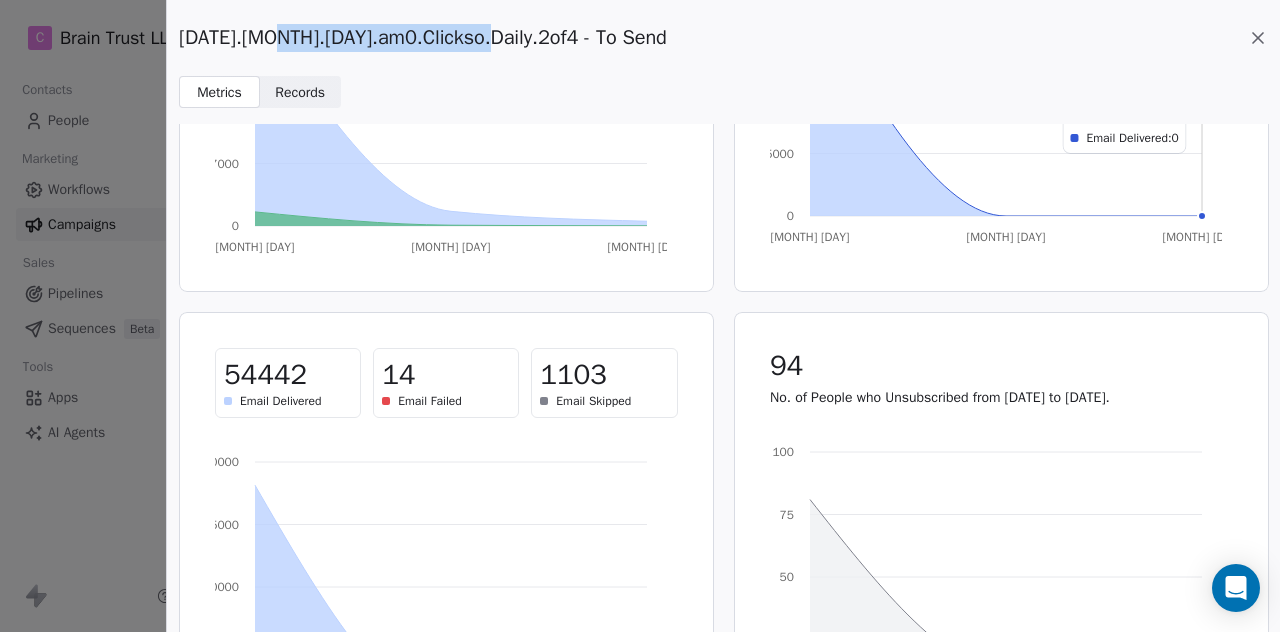 scroll, scrollTop: 316, scrollLeft: 0, axis: vertical 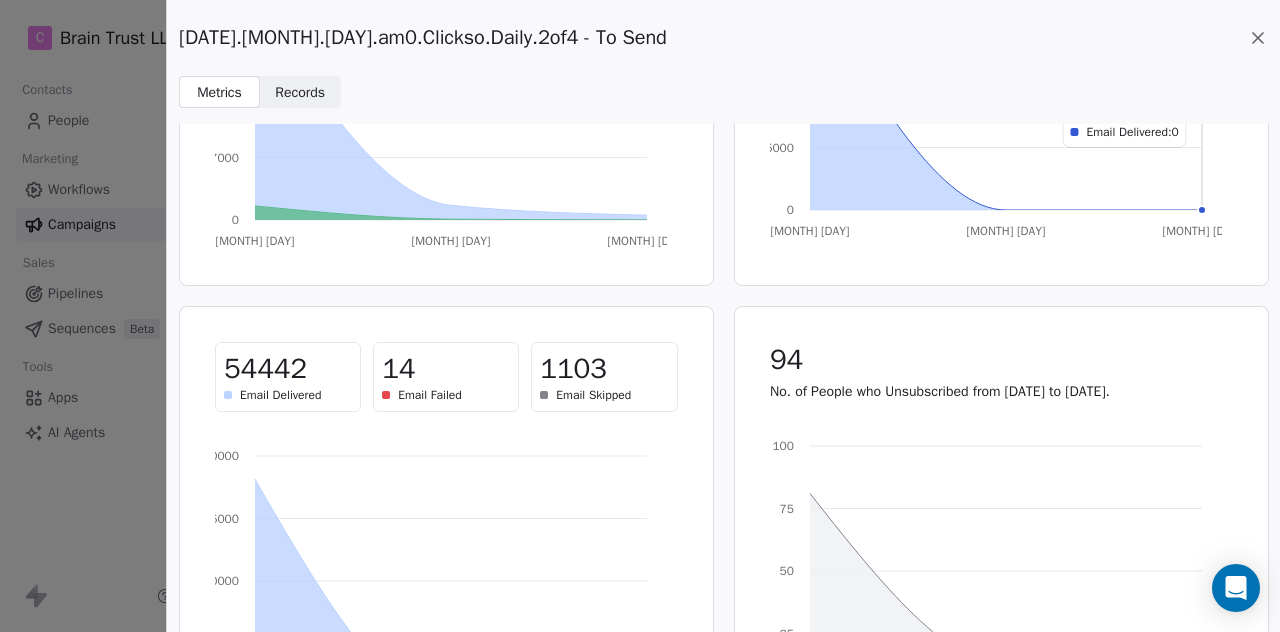 click 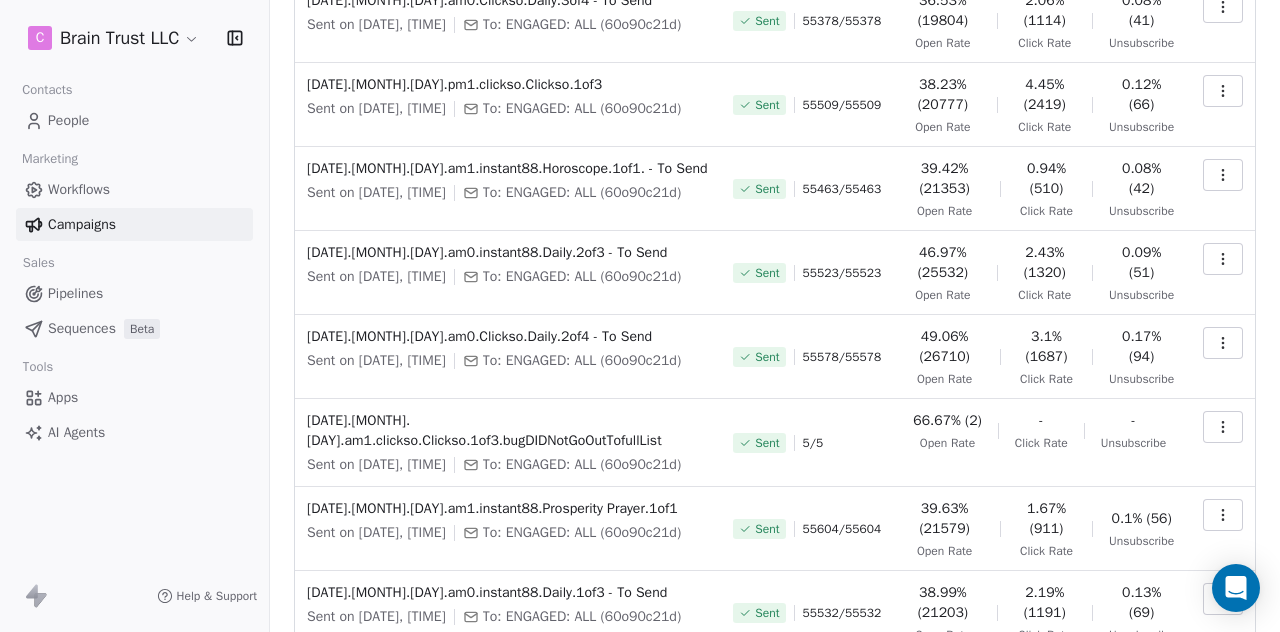 scroll, scrollTop: 344, scrollLeft: 0, axis: vertical 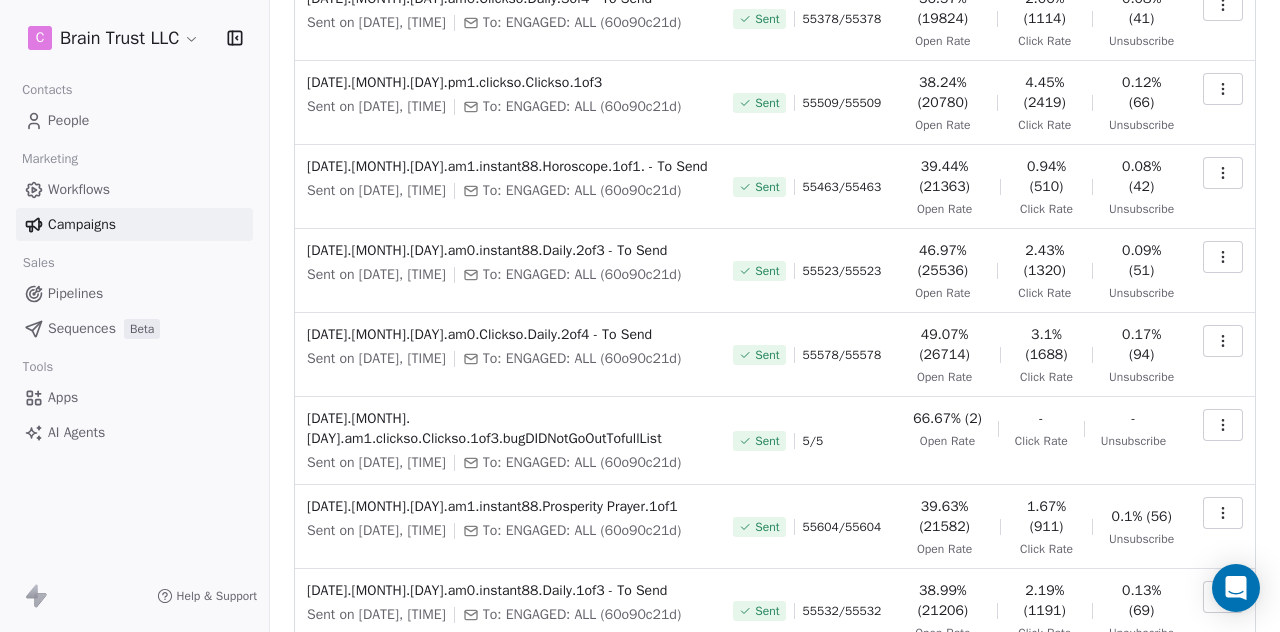 click 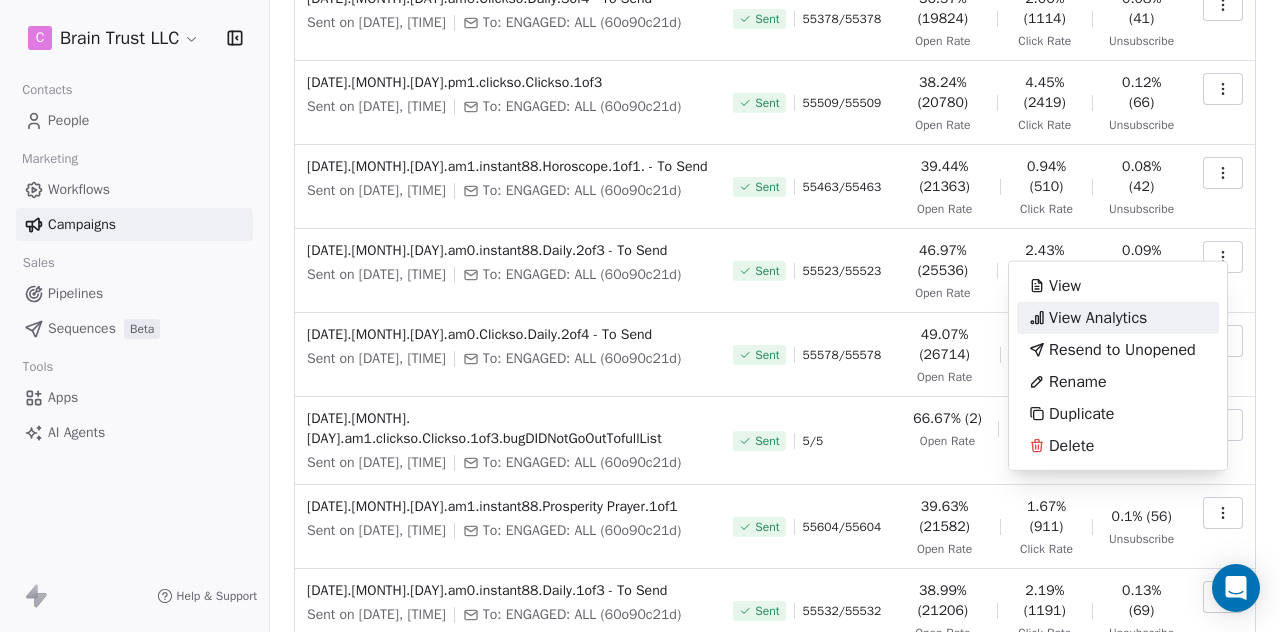 click on "View Analytics" at bounding box center (1098, 318) 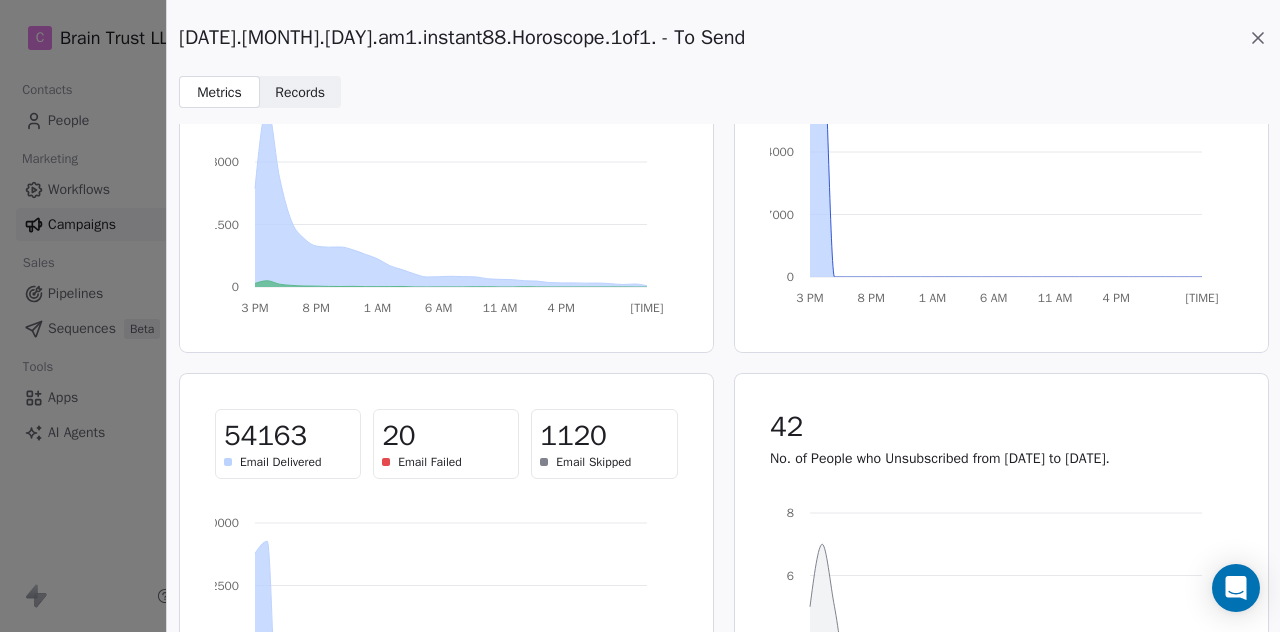 scroll, scrollTop: 253, scrollLeft: 0, axis: vertical 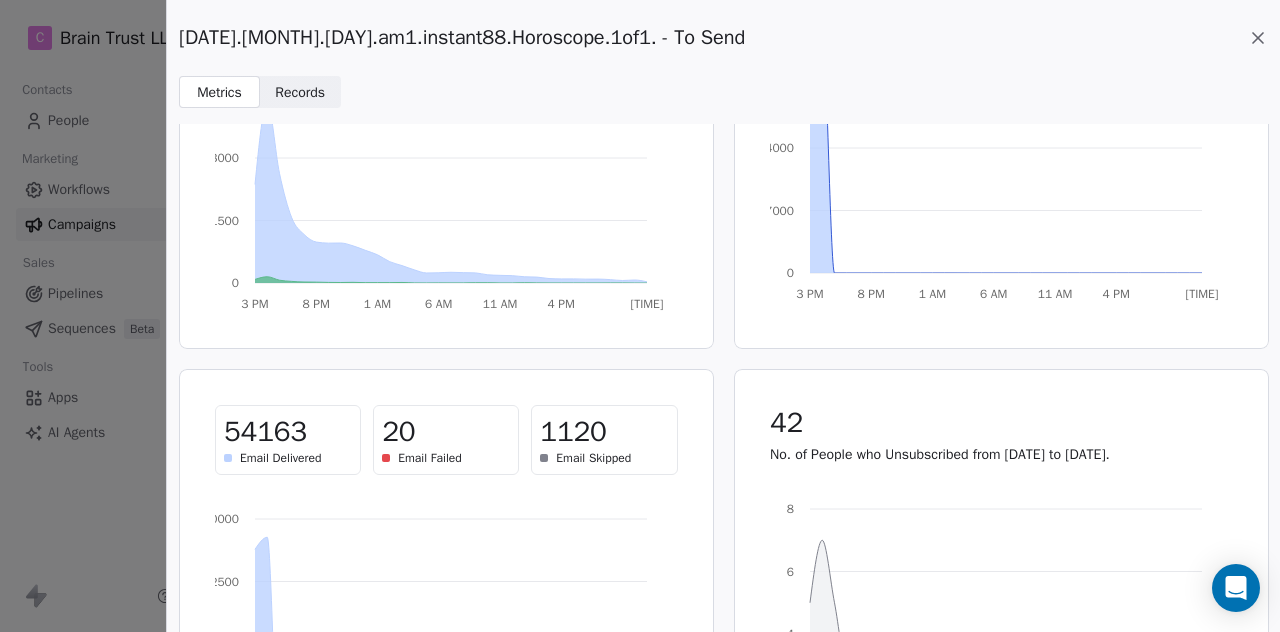 click 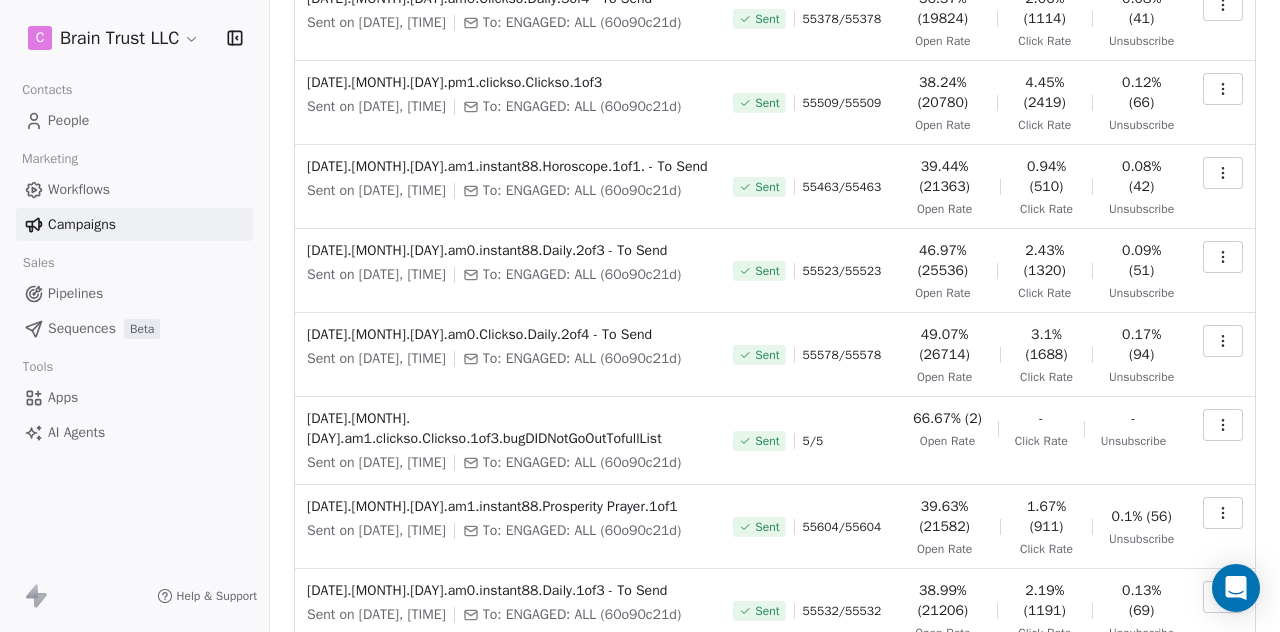 click 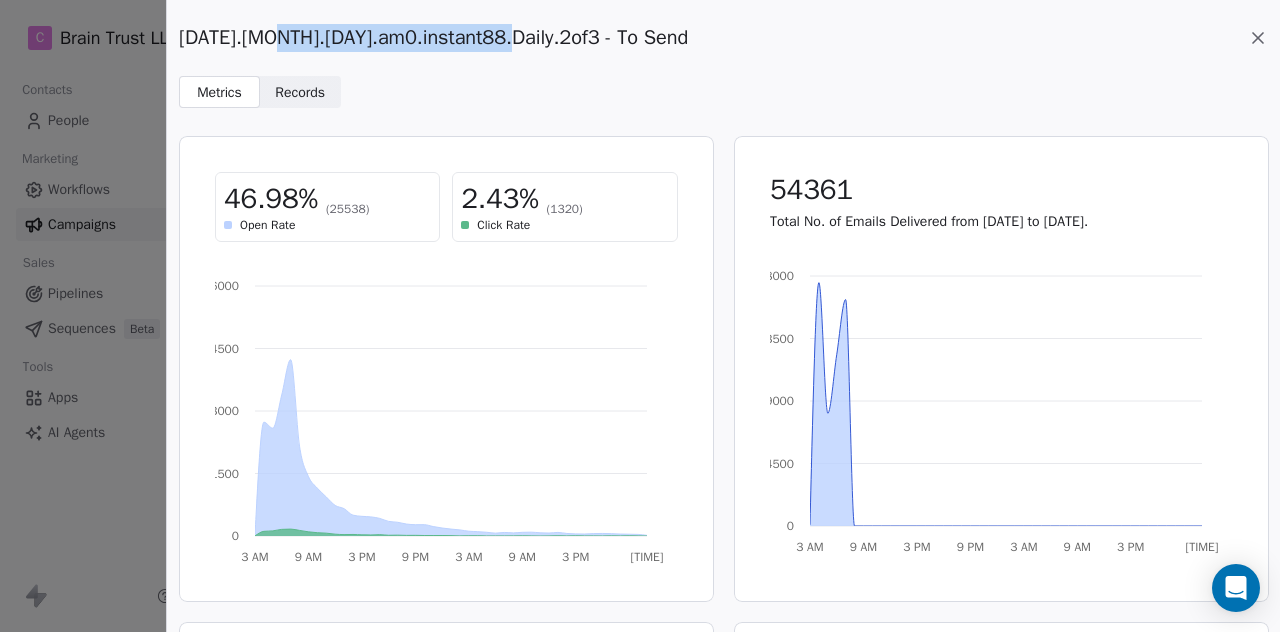 drag, startPoint x: 508, startPoint y: 39, endPoint x: 278, endPoint y: 53, distance: 230.42569 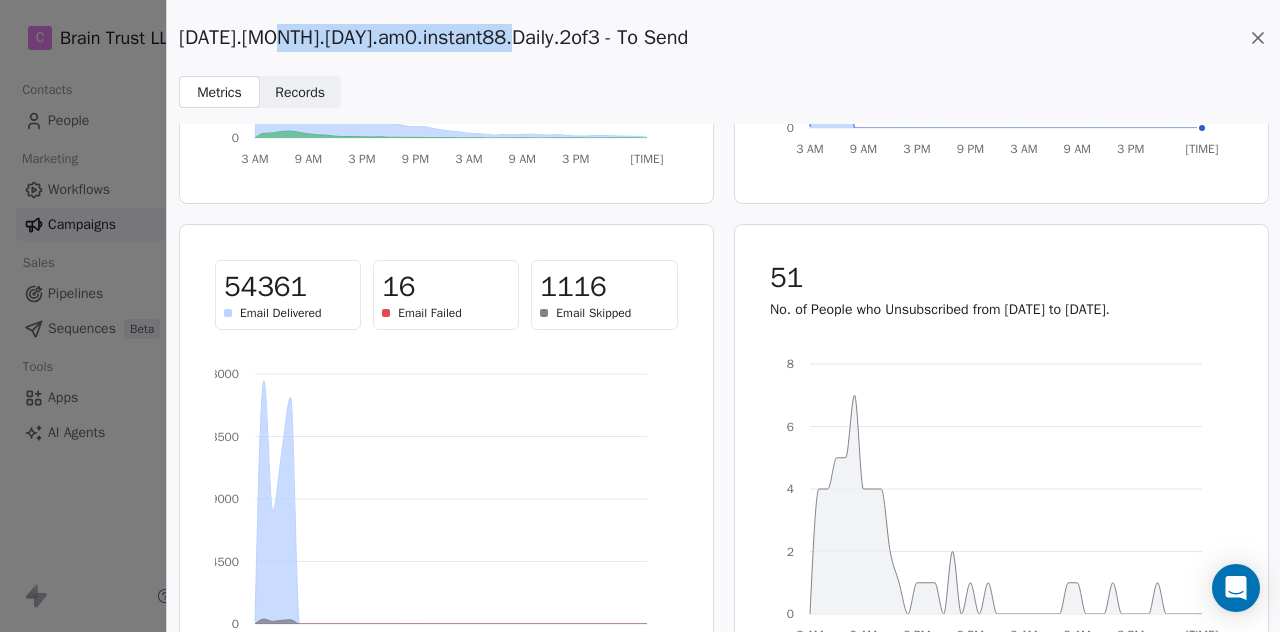 scroll, scrollTop: 404, scrollLeft: 0, axis: vertical 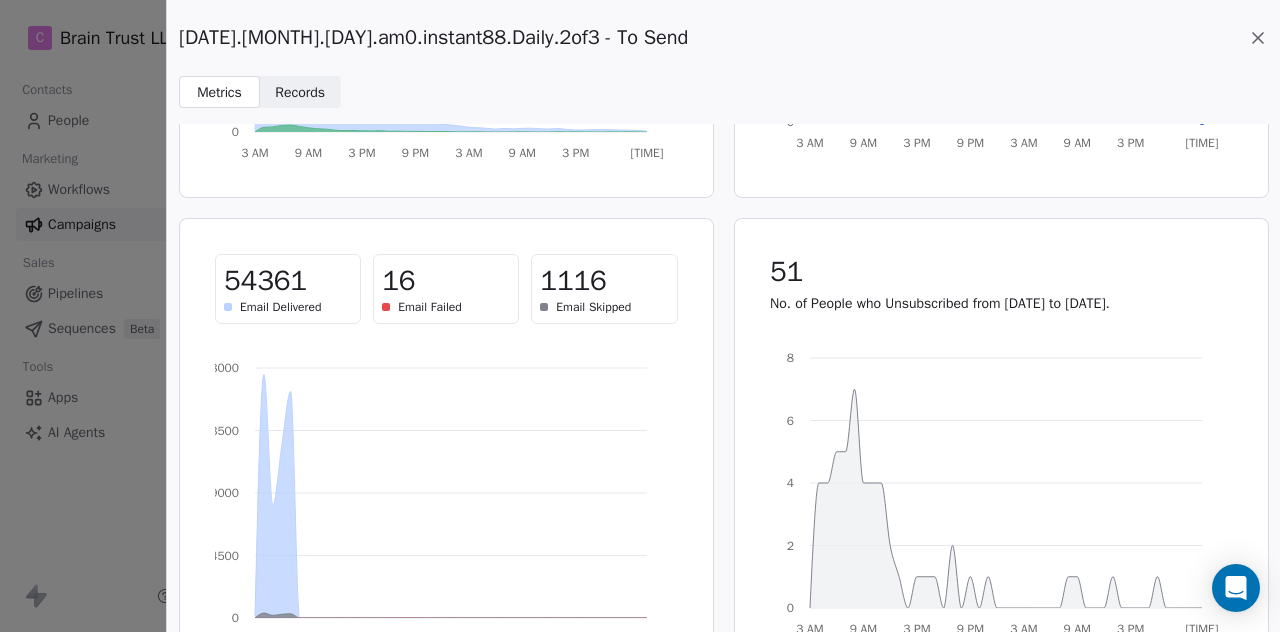 click 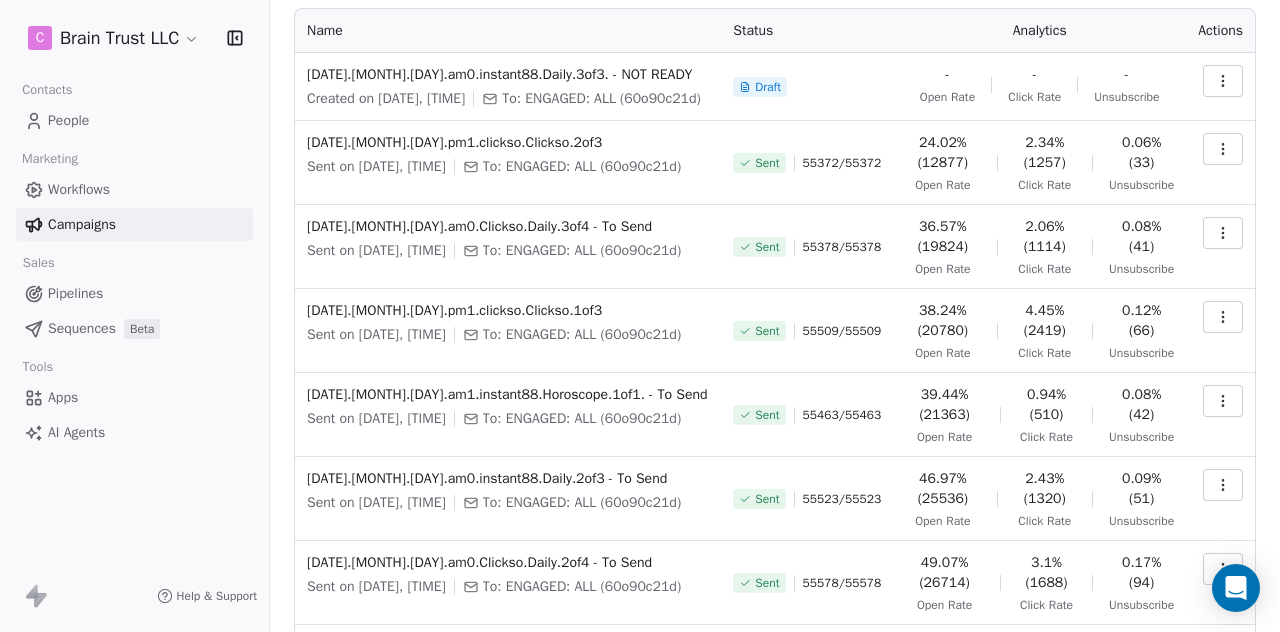 scroll, scrollTop: 112, scrollLeft: 0, axis: vertical 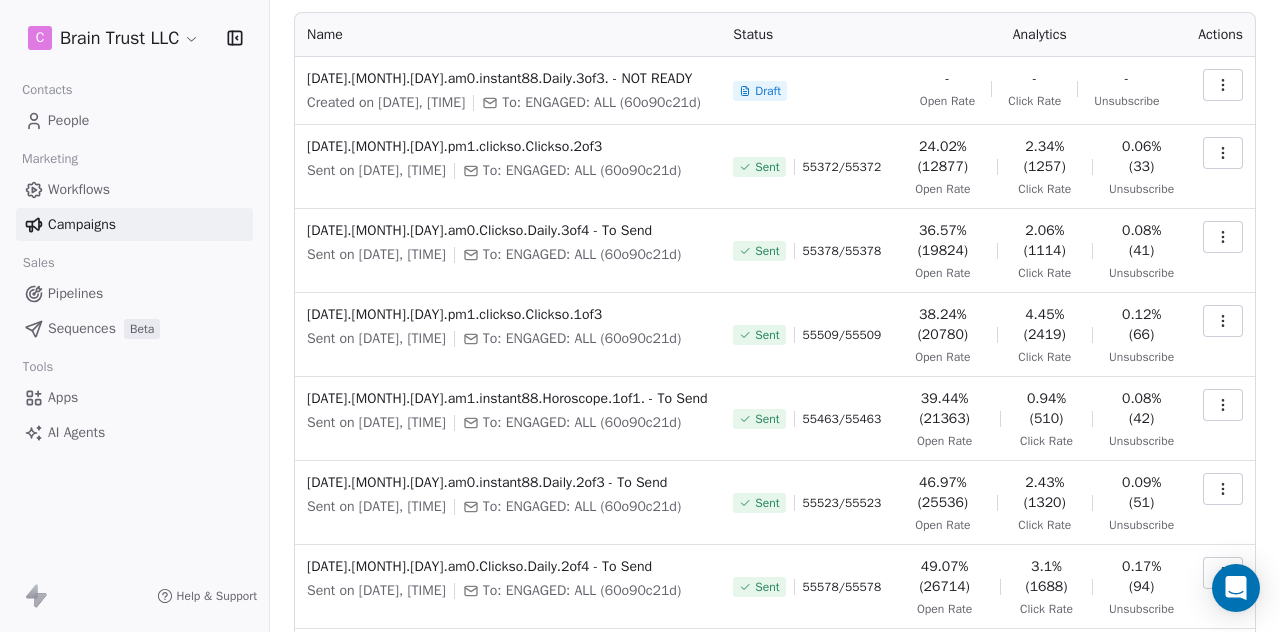 click 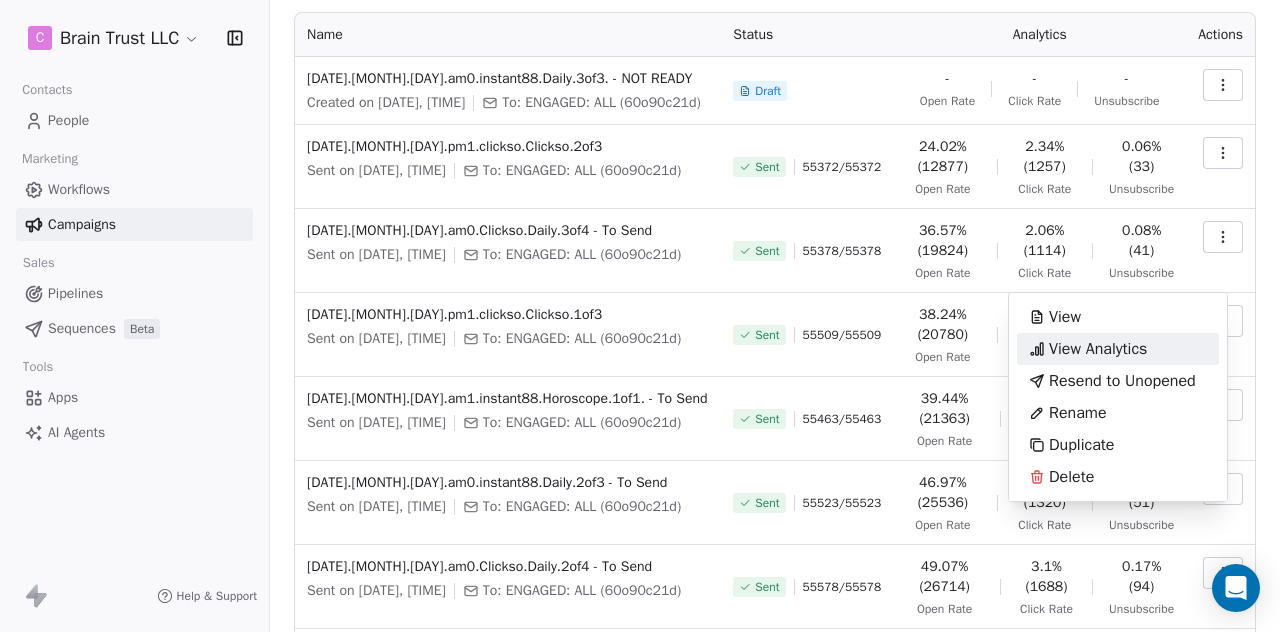 click on "View Analytics" at bounding box center (1098, 349) 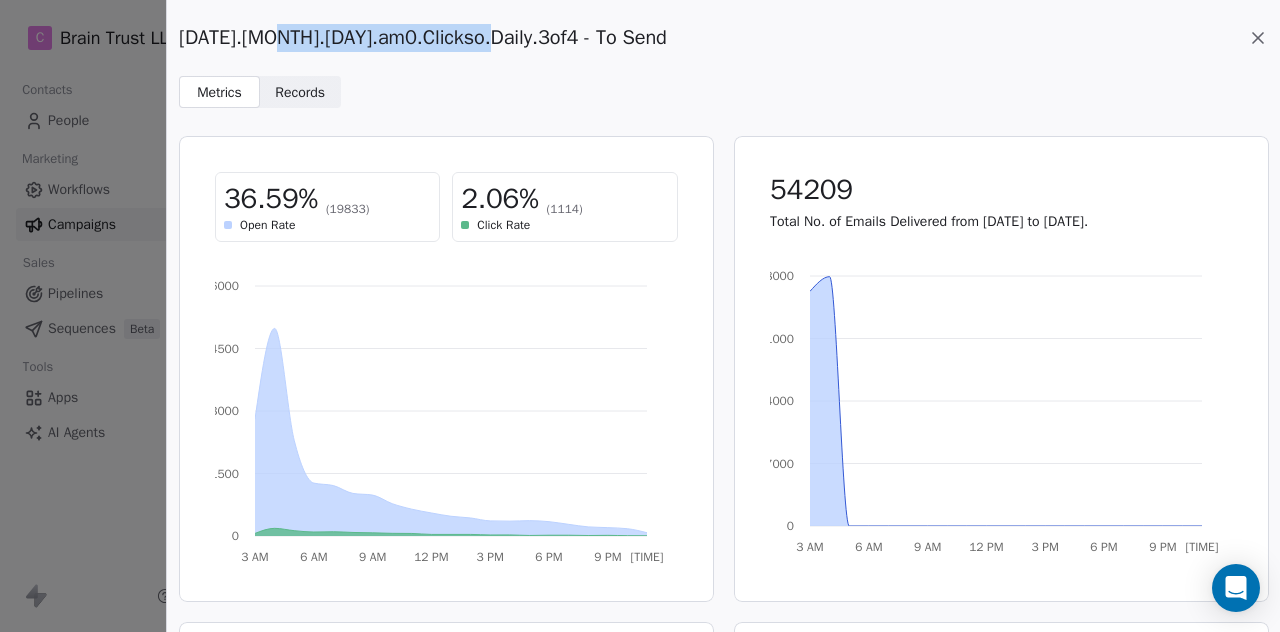 drag, startPoint x: 488, startPoint y: 33, endPoint x: 277, endPoint y: 51, distance: 211.76639 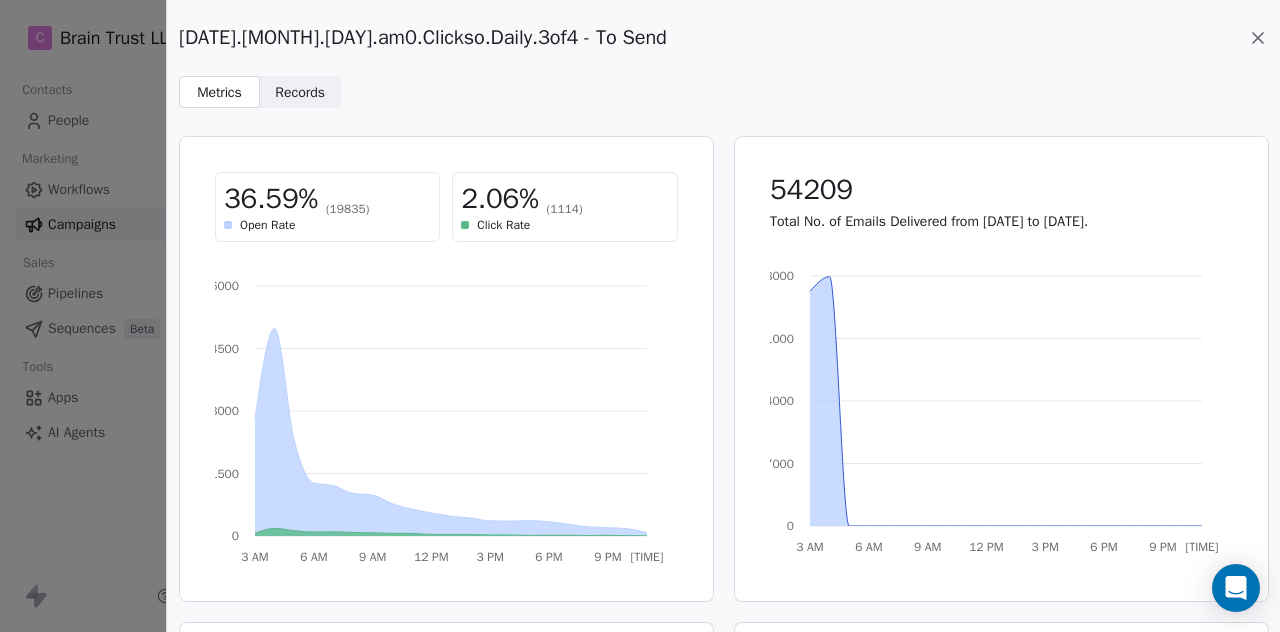 click on "54209" at bounding box center (1001, 190) 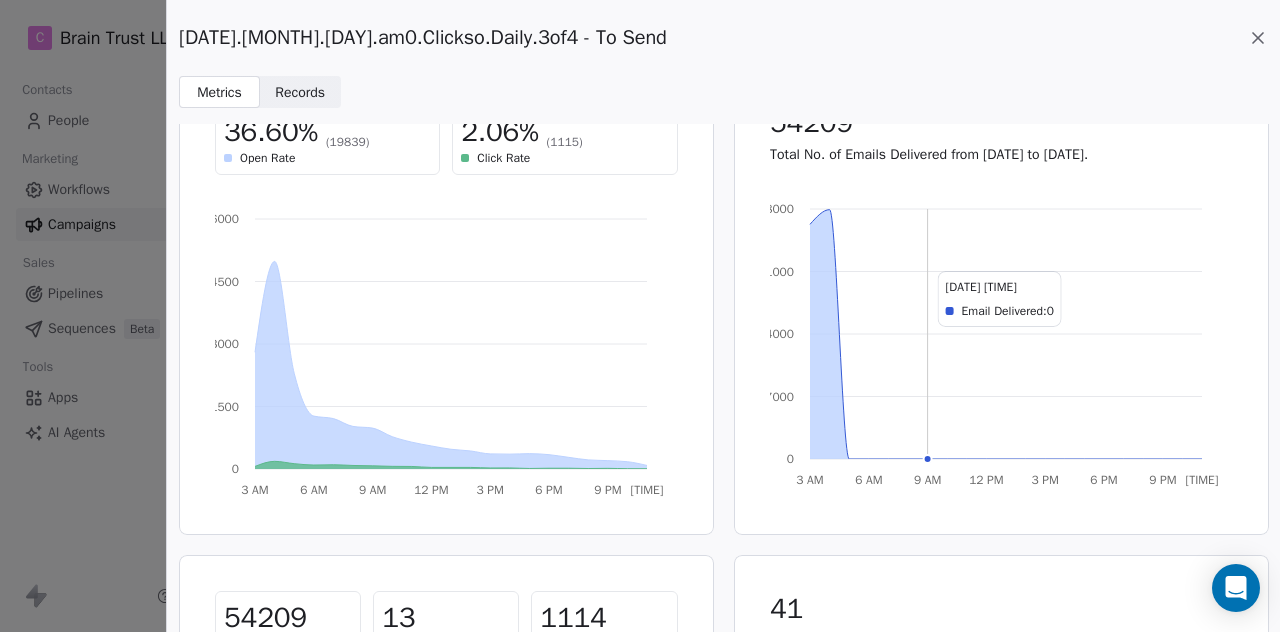 scroll, scrollTop: 0, scrollLeft: 0, axis: both 